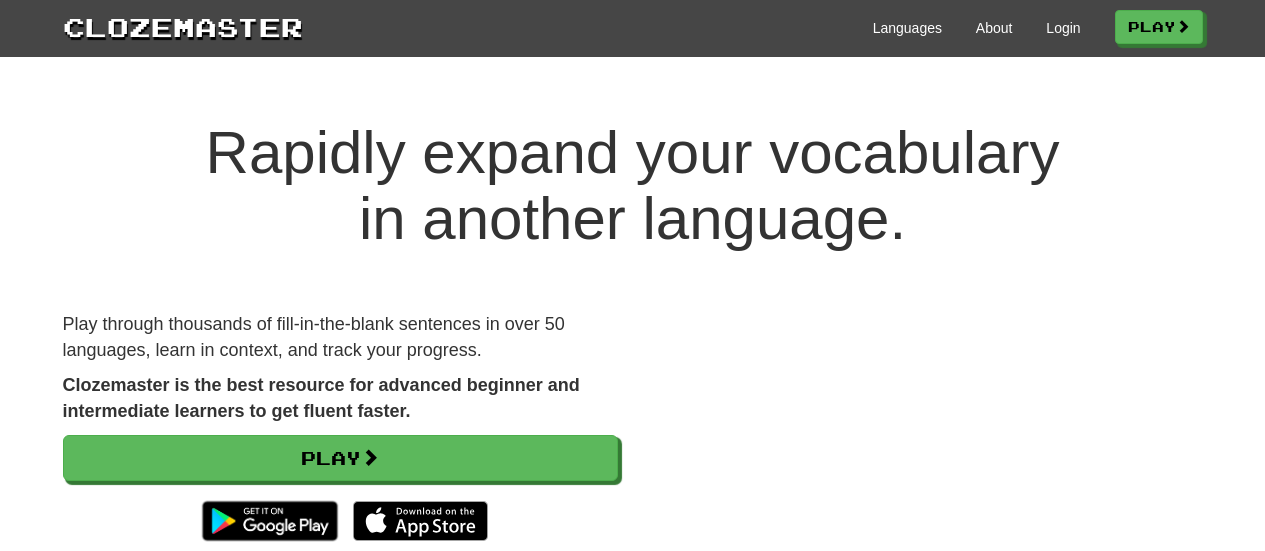 scroll, scrollTop: 0, scrollLeft: 0, axis: both 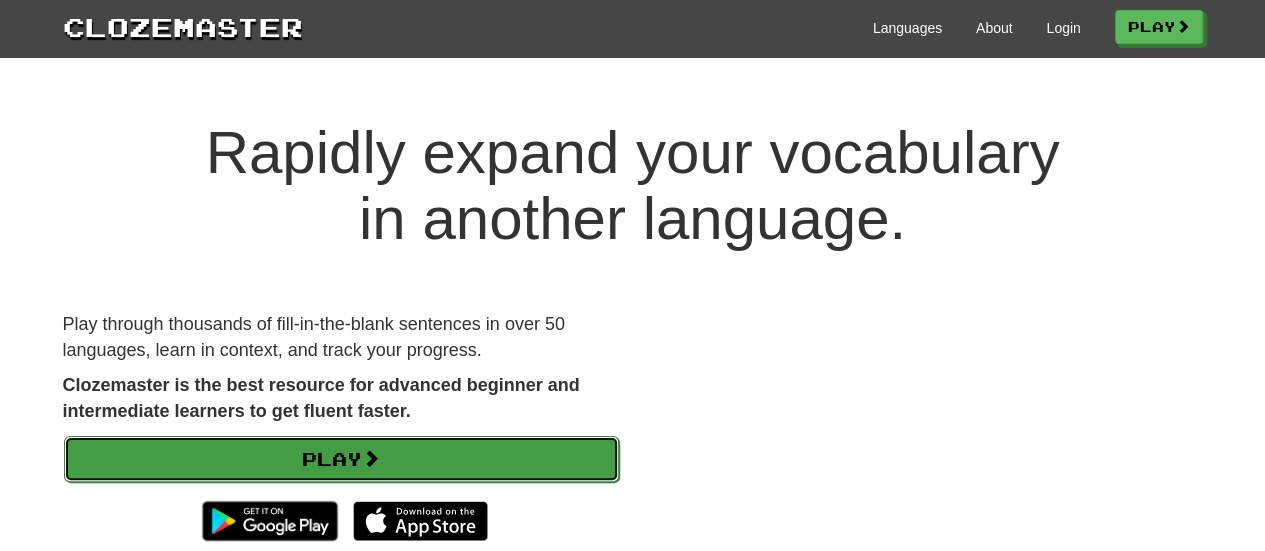 click at bounding box center (371, 458) 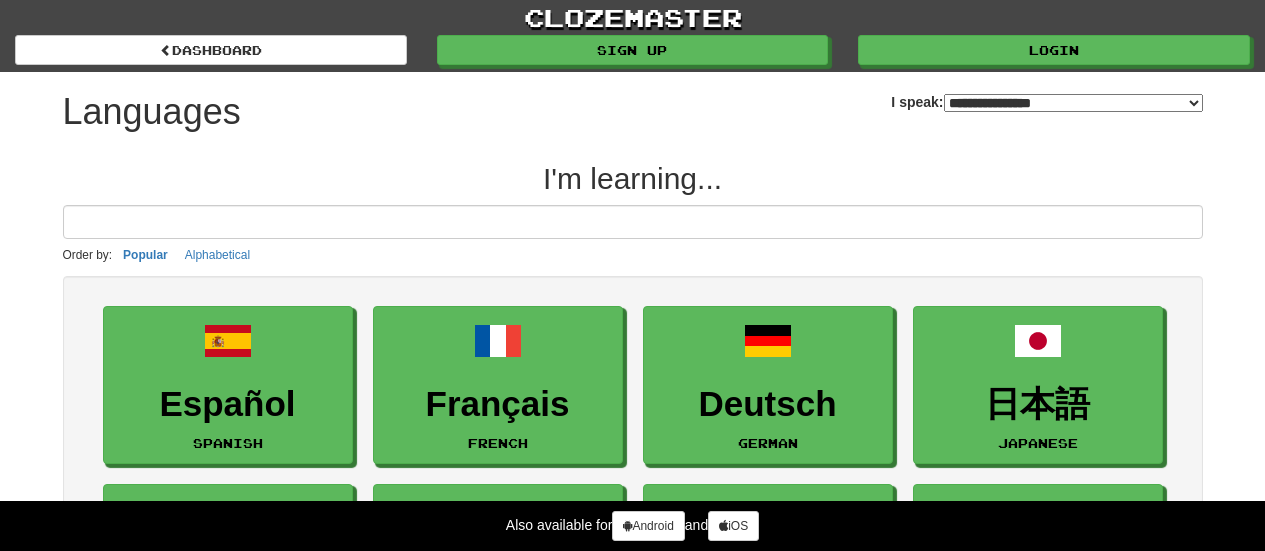 select on "*******" 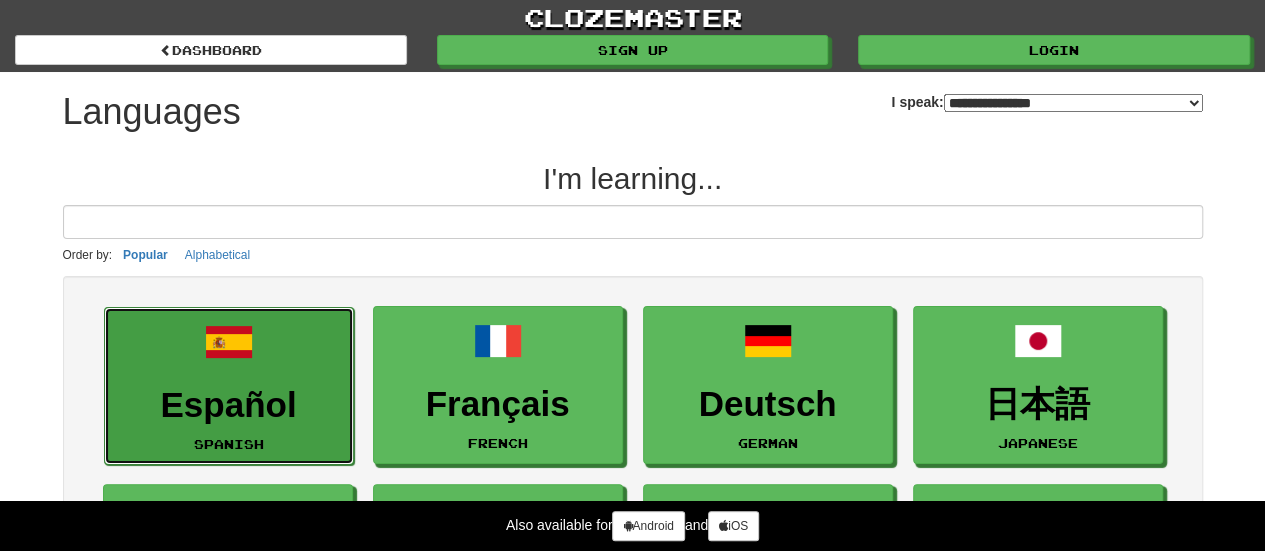 click on "Español Spanish" at bounding box center (229, 386) 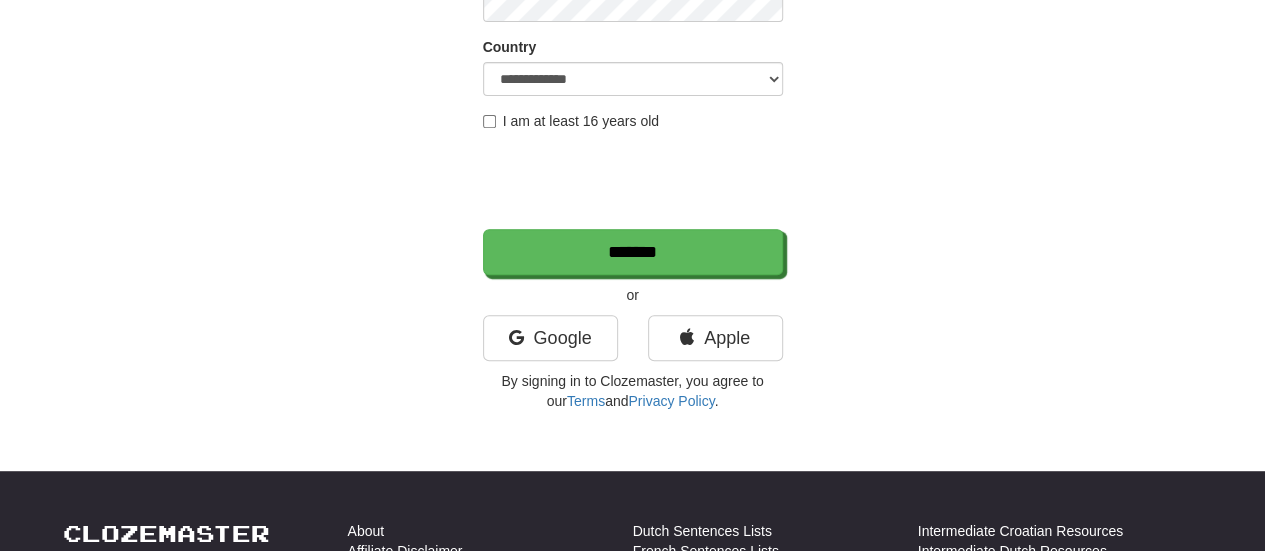 scroll, scrollTop: 362, scrollLeft: 0, axis: vertical 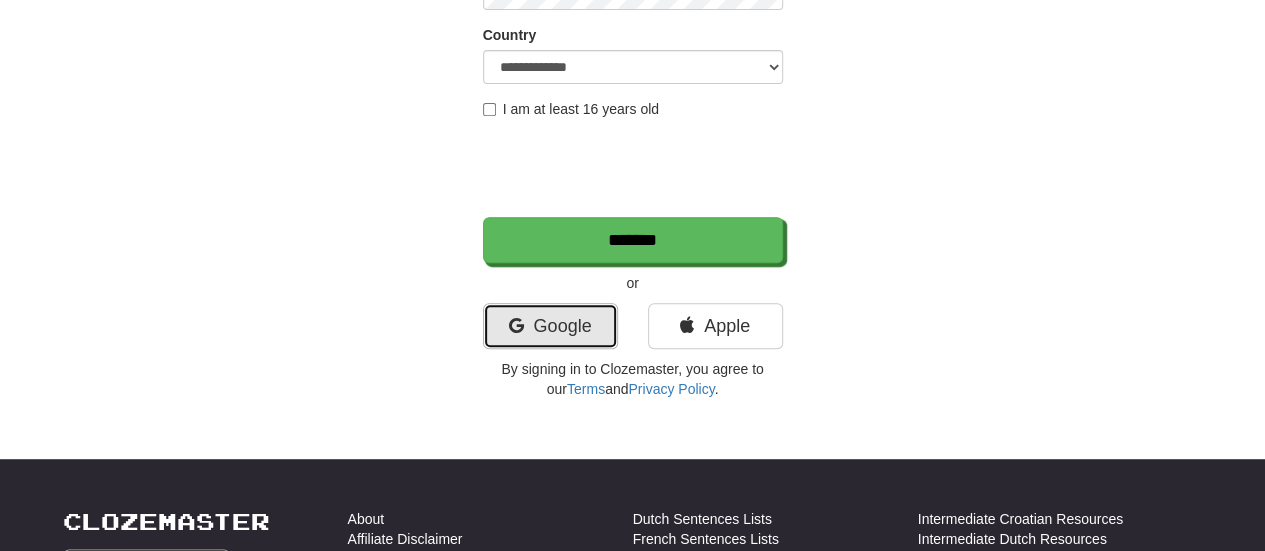 click on "Google" at bounding box center [550, 326] 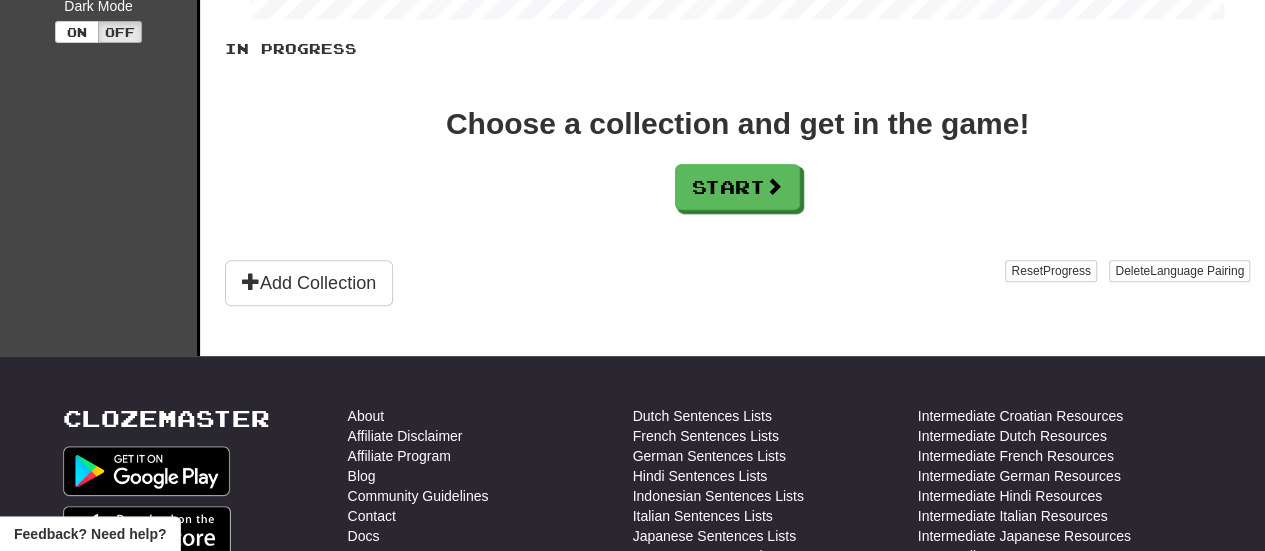 scroll, scrollTop: 398, scrollLeft: 0, axis: vertical 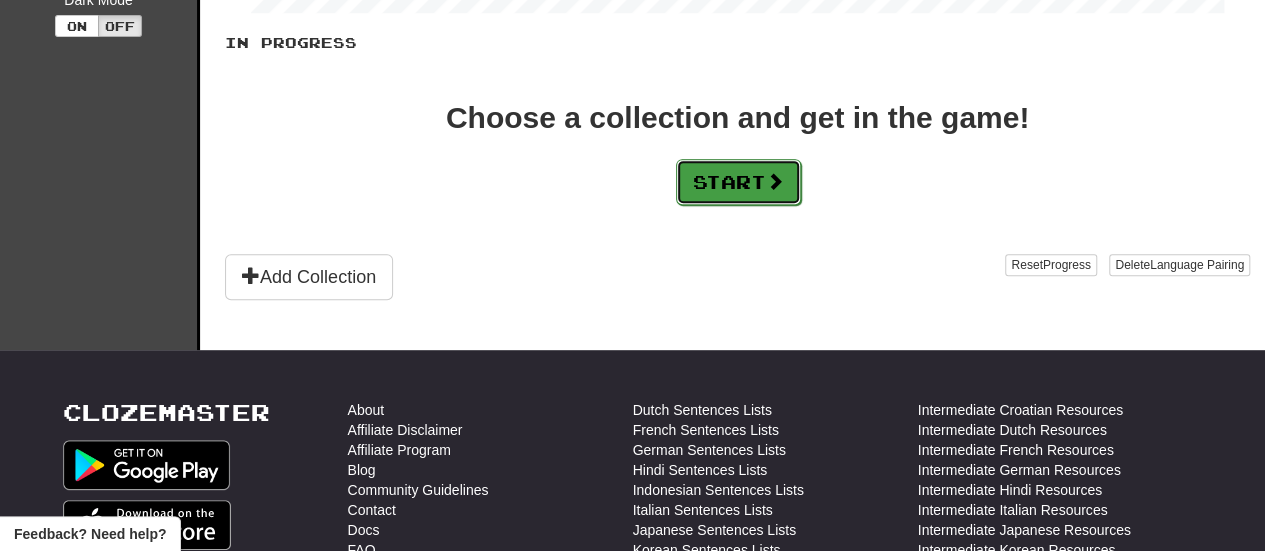 click on "Start" at bounding box center (738, 182) 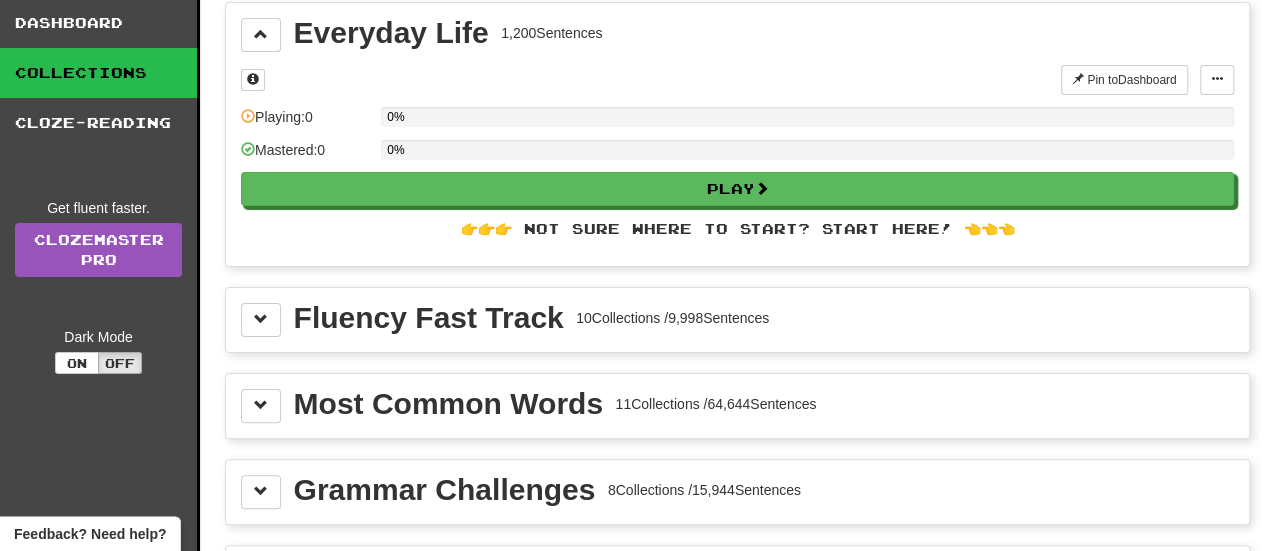 scroll, scrollTop: 0, scrollLeft: 0, axis: both 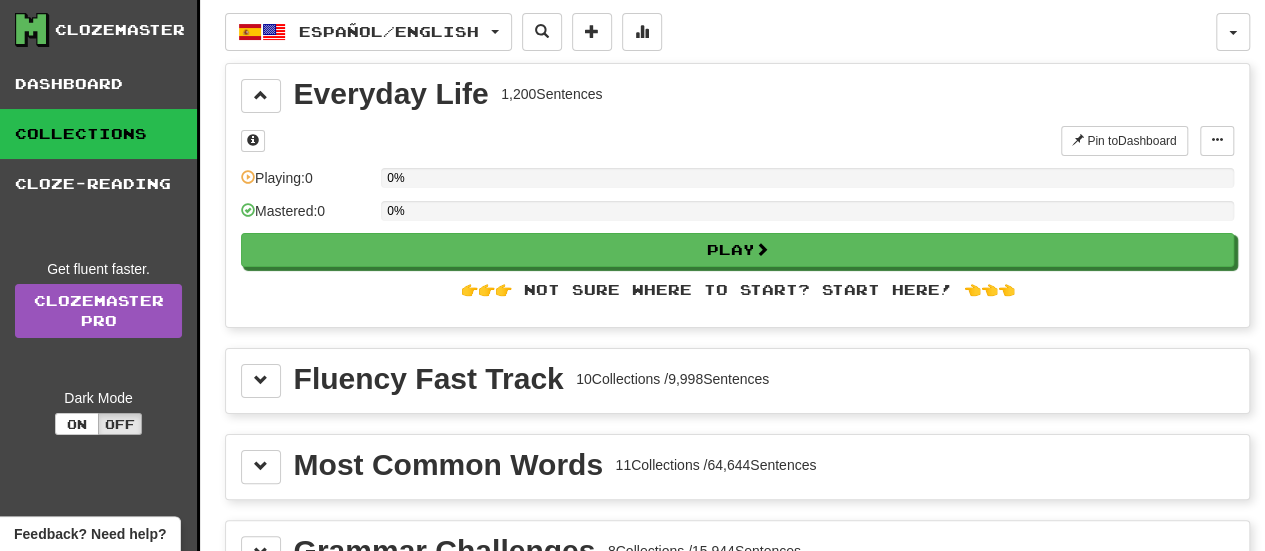 click on "Fluency Fast Track" at bounding box center [429, 379] 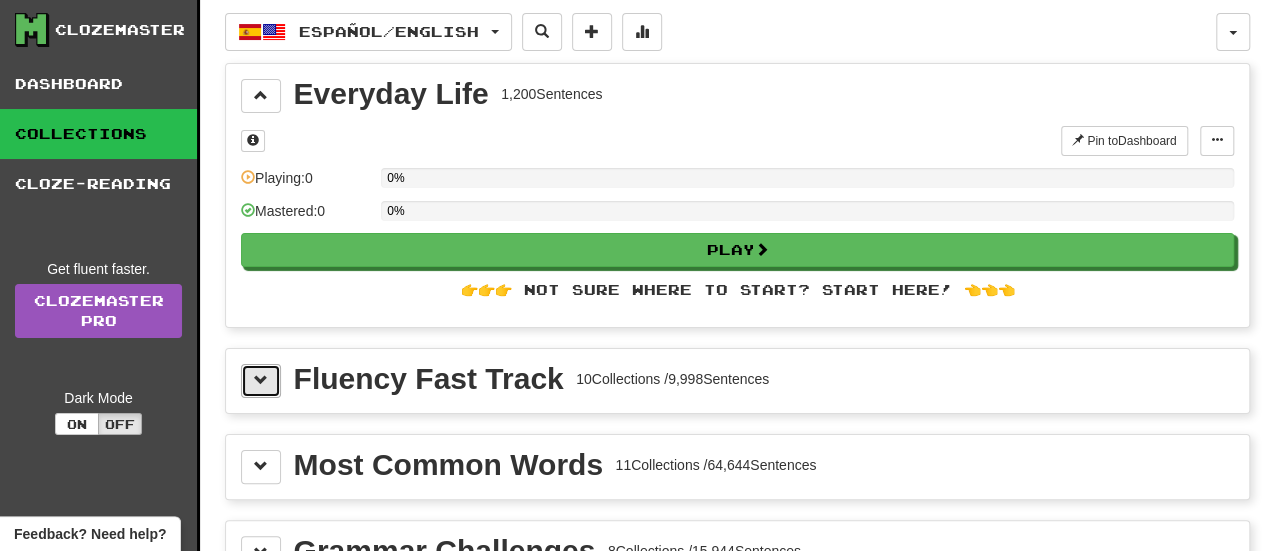 click at bounding box center (261, 381) 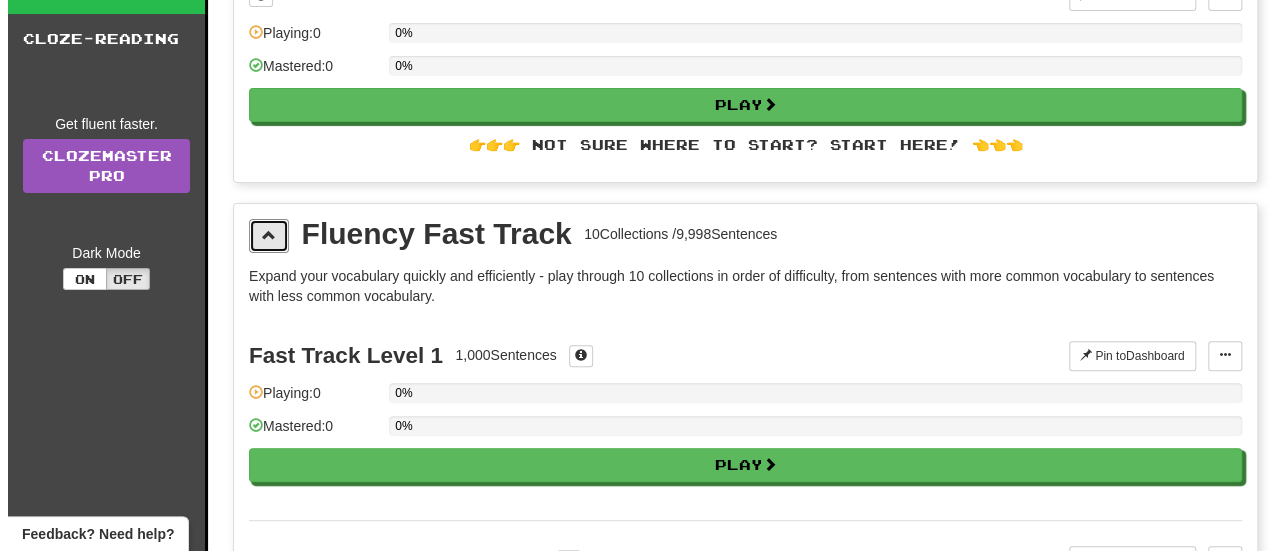 scroll, scrollTop: 150, scrollLeft: 0, axis: vertical 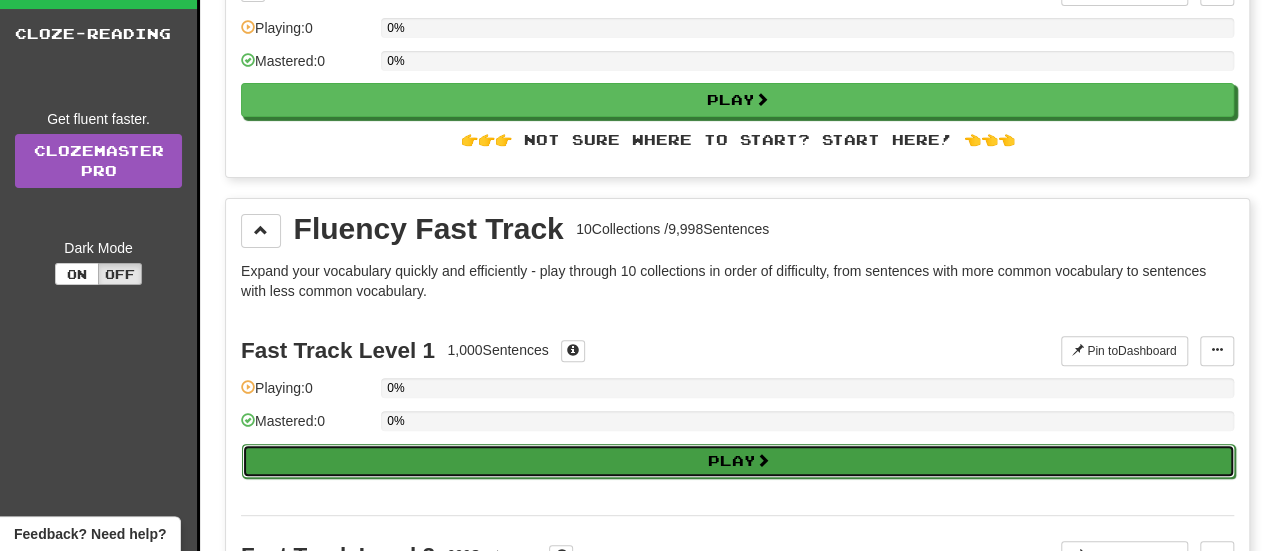 click on "Play" at bounding box center [738, 461] 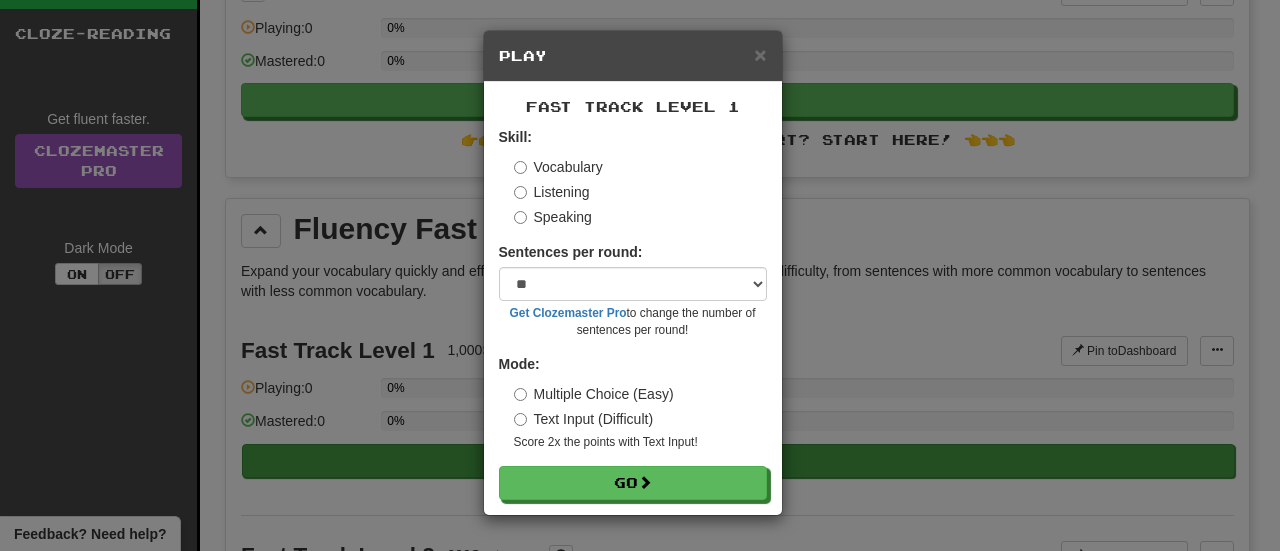 click on "Fast Track Level 1 Skill: Vocabulary Listening Speaking Sentences per round: * ** ** ** ** ** *** ******** Get Clozemaster Pro  to change the number of sentences per round! Mode: Multiple Choice (Easy) Text Input (Difficult) Score 2x the points with Text Input ! Go" at bounding box center (633, 298) 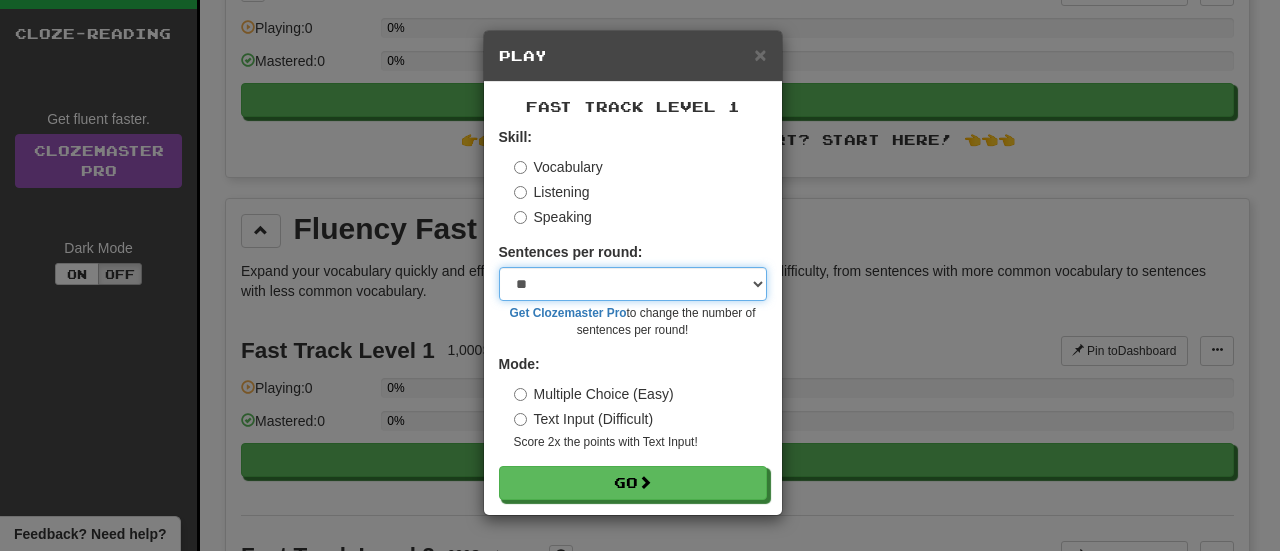 click on "* ** ** ** ** ** *** ********" at bounding box center (633, 284) 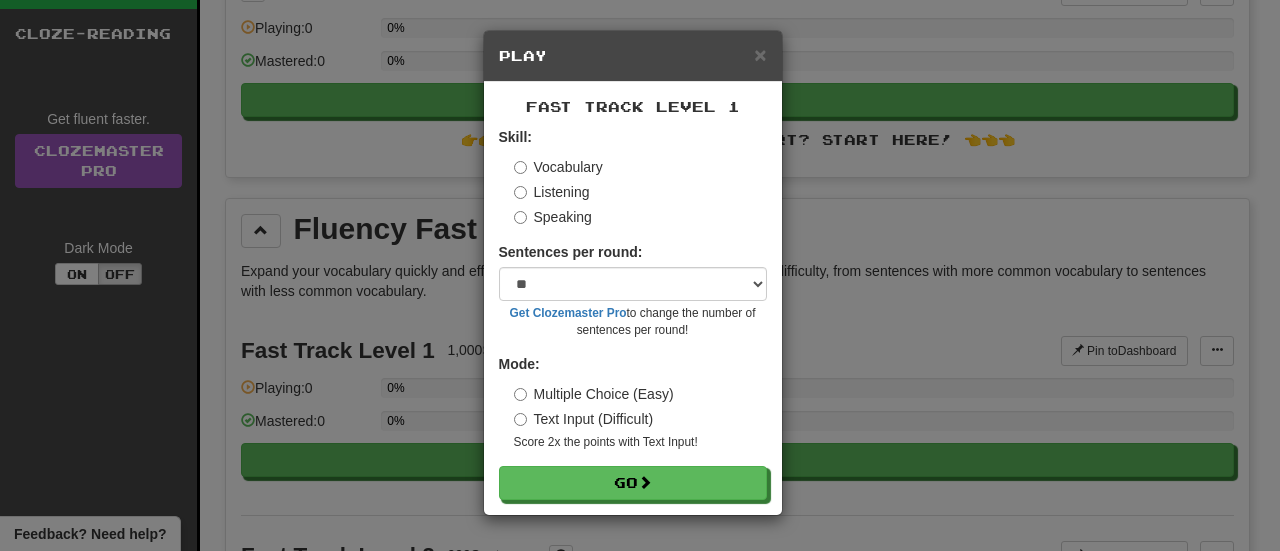click on "Skill: Vocabulary Listening Speaking Sentences per round: * ** ** ** ** ** *** ******** Get Clozemaster Pro  to change the number of sentences per round! Mode: Multiple Choice (Easy) Text Input (Difficult) Score 2x the points with Text Input ! Go" at bounding box center [633, 313] 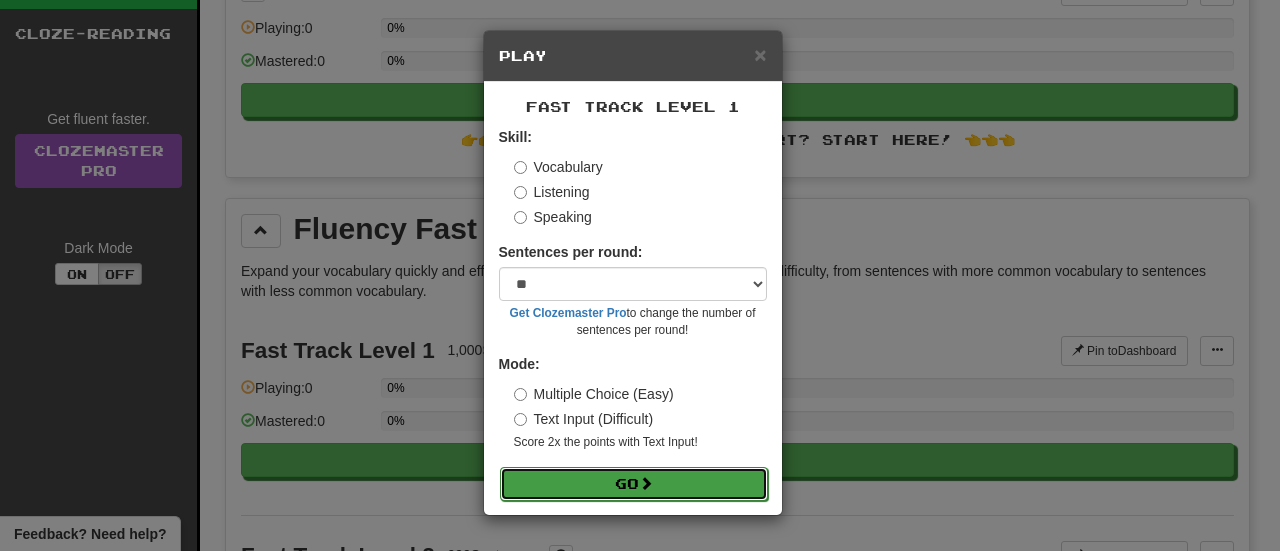 click on "Go" at bounding box center [634, 484] 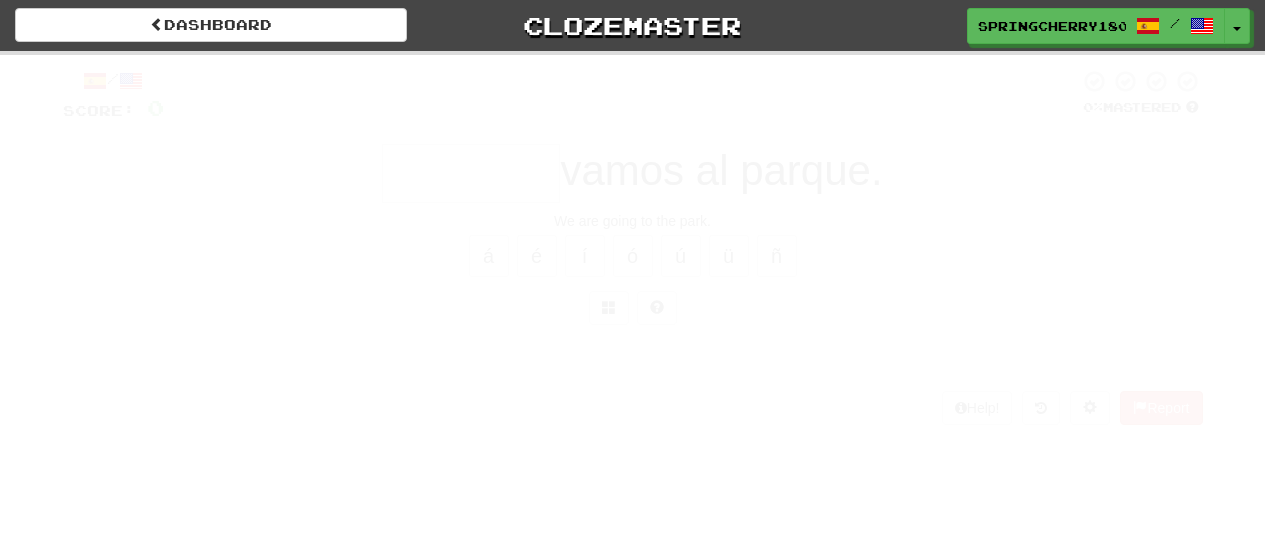scroll, scrollTop: 0, scrollLeft: 0, axis: both 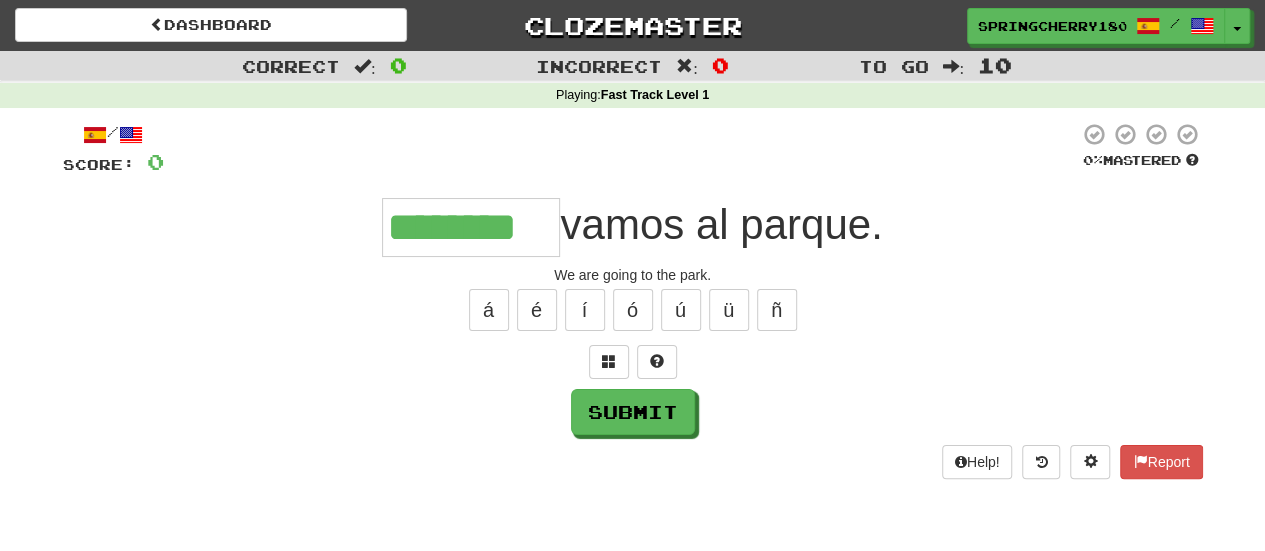type on "********" 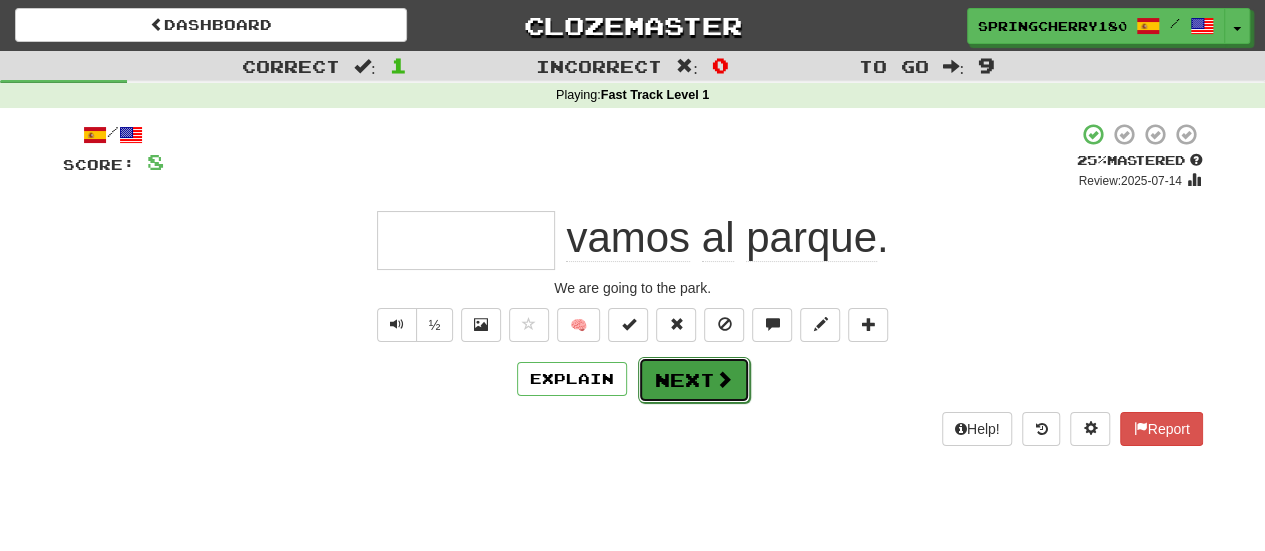 click on "Next" at bounding box center (694, 380) 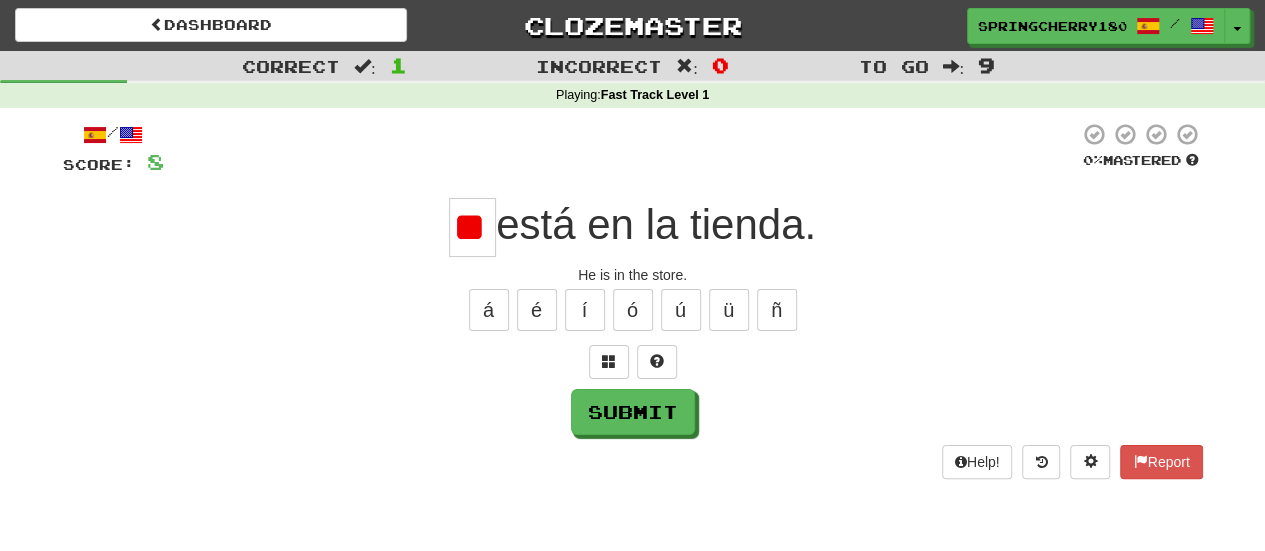 type on "*" 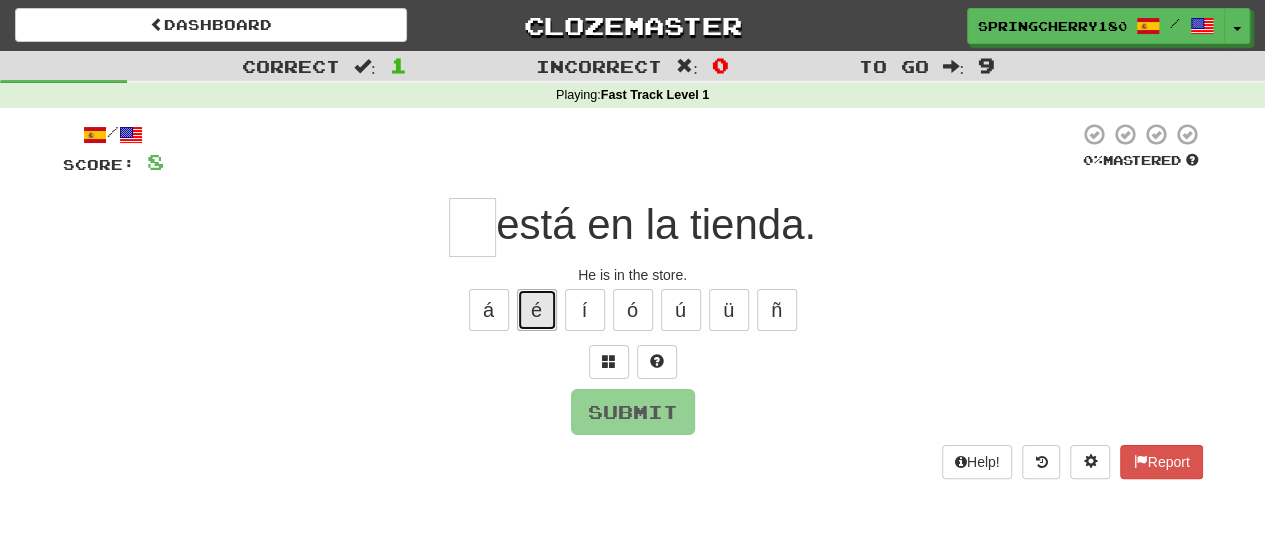 click on "é" at bounding box center [537, 310] 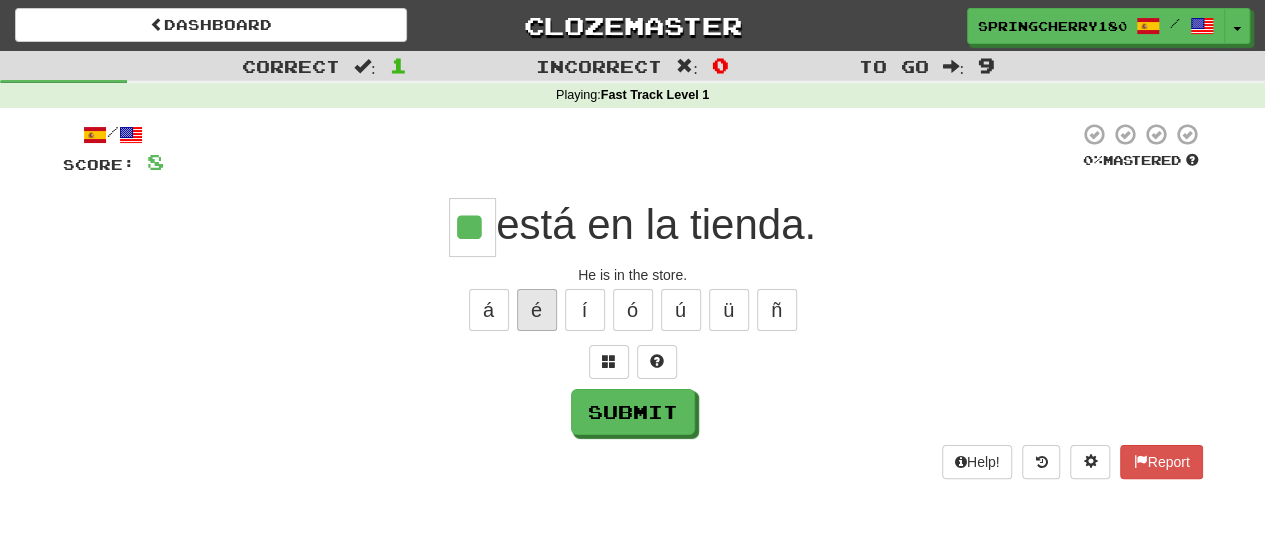 type on "**" 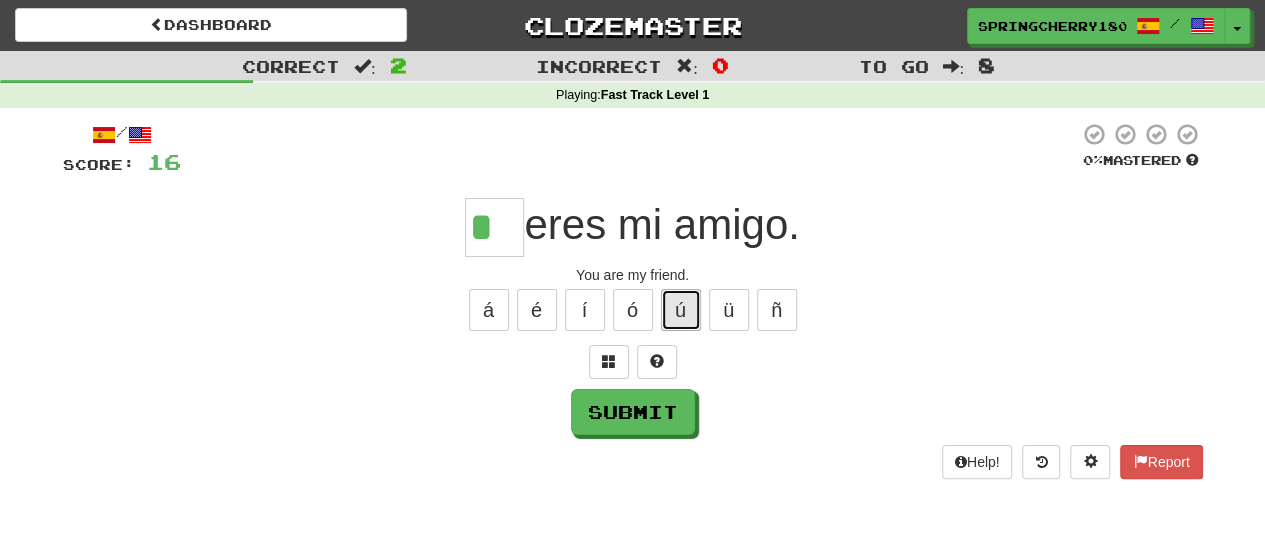 click on "ú" at bounding box center (681, 310) 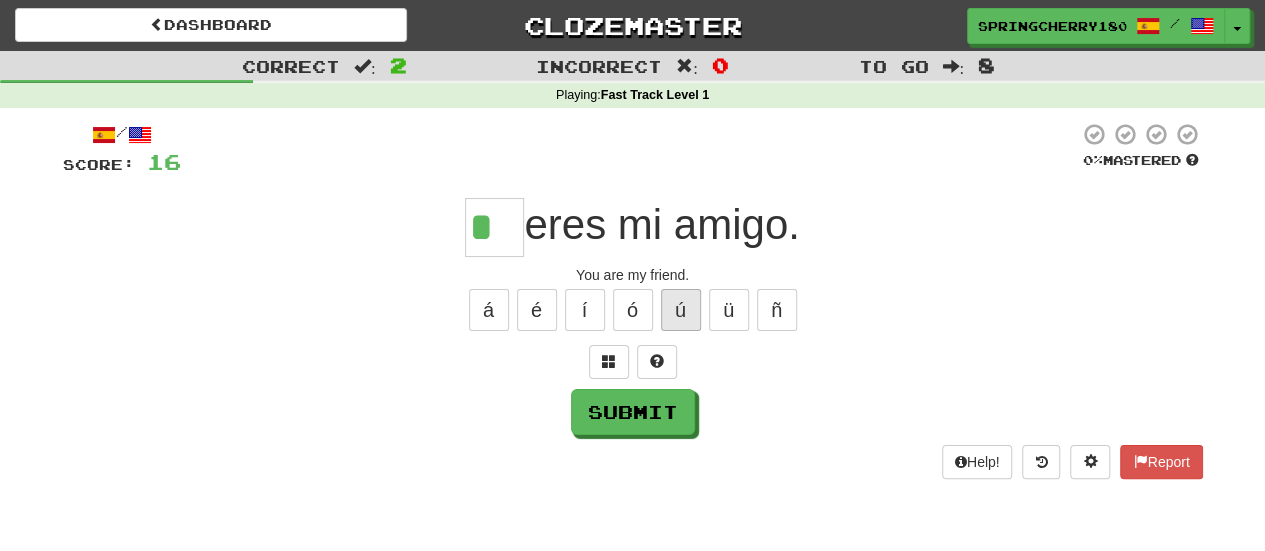 type on "**" 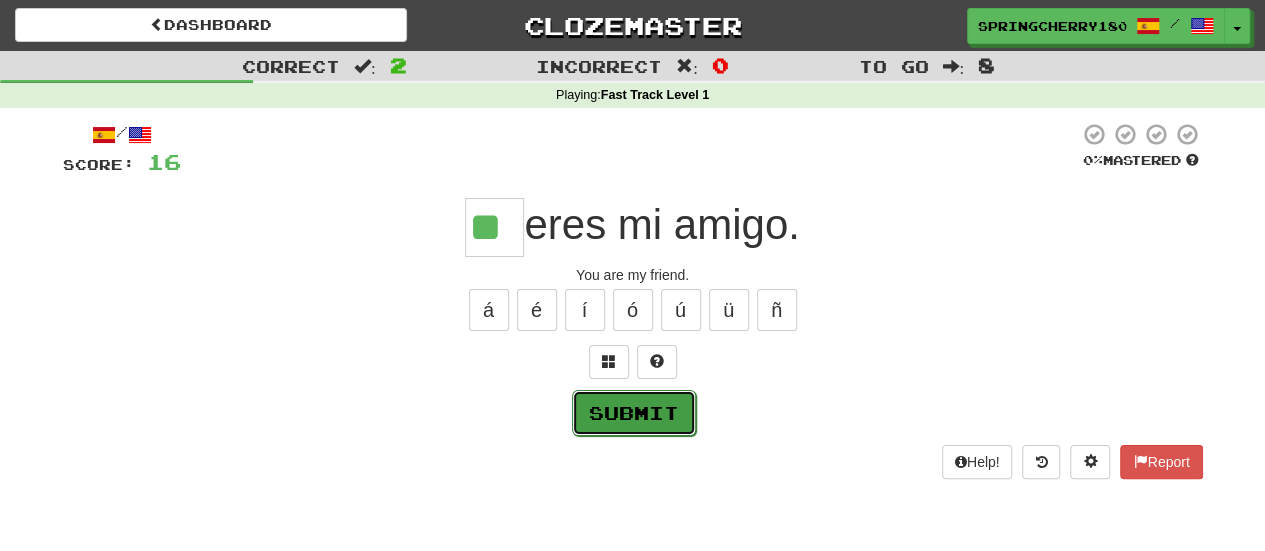 click on "Submit" at bounding box center (634, 413) 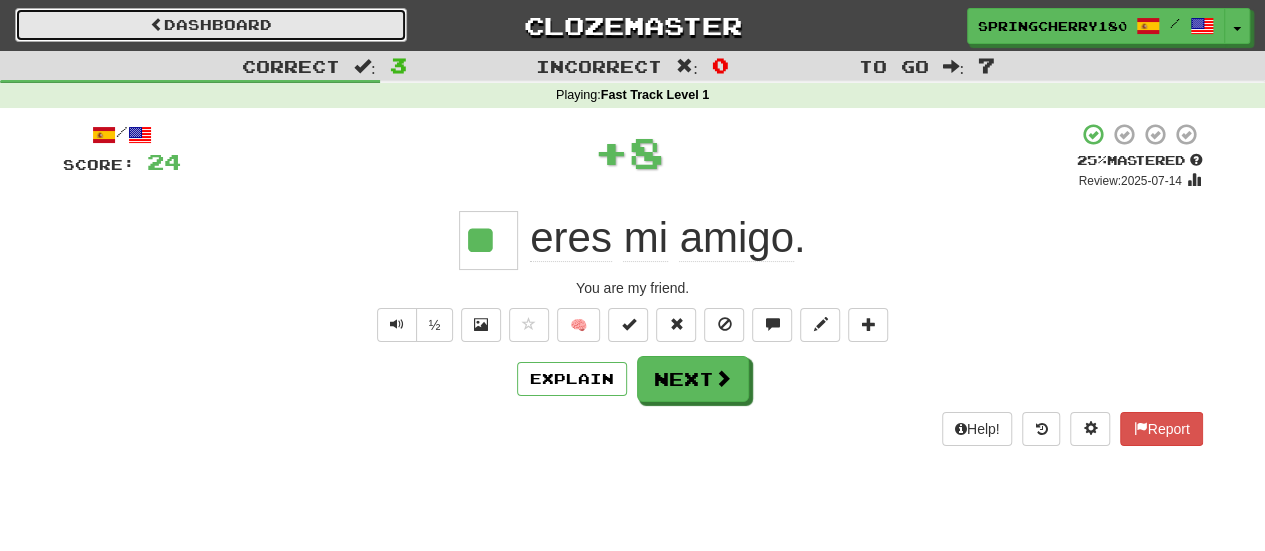 click on "Dashboard" at bounding box center [211, 25] 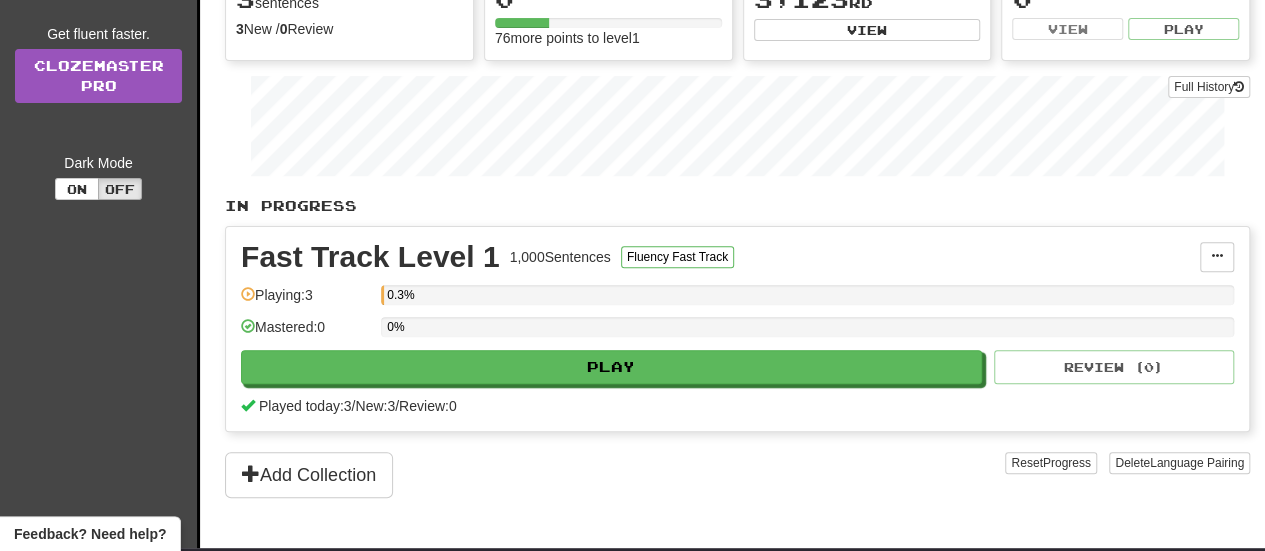 scroll, scrollTop: 238, scrollLeft: 0, axis: vertical 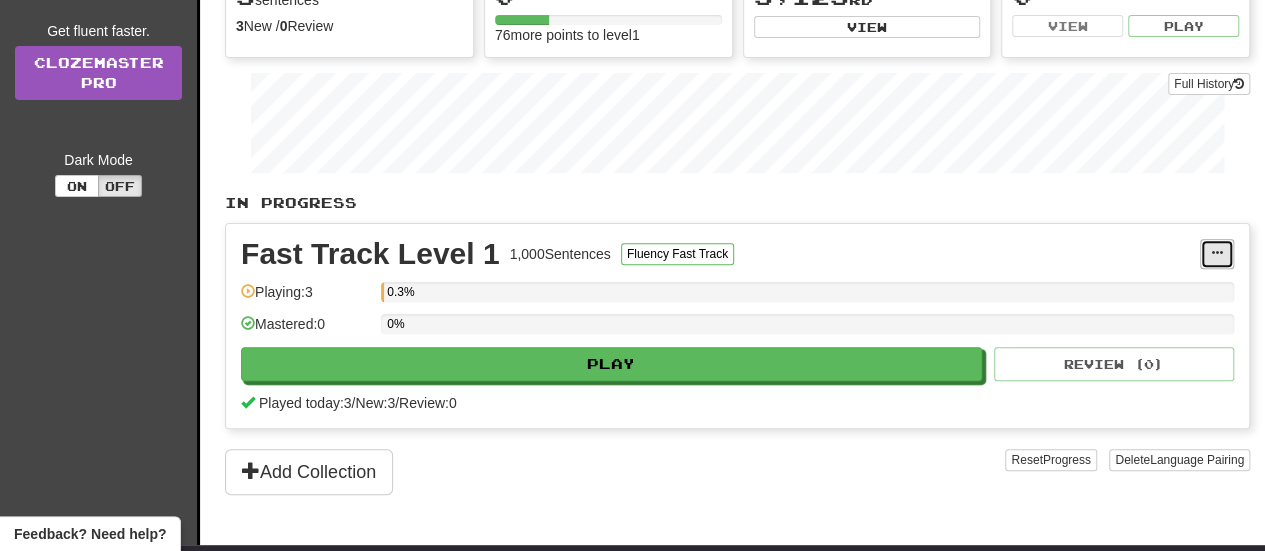 click at bounding box center (1217, 254) 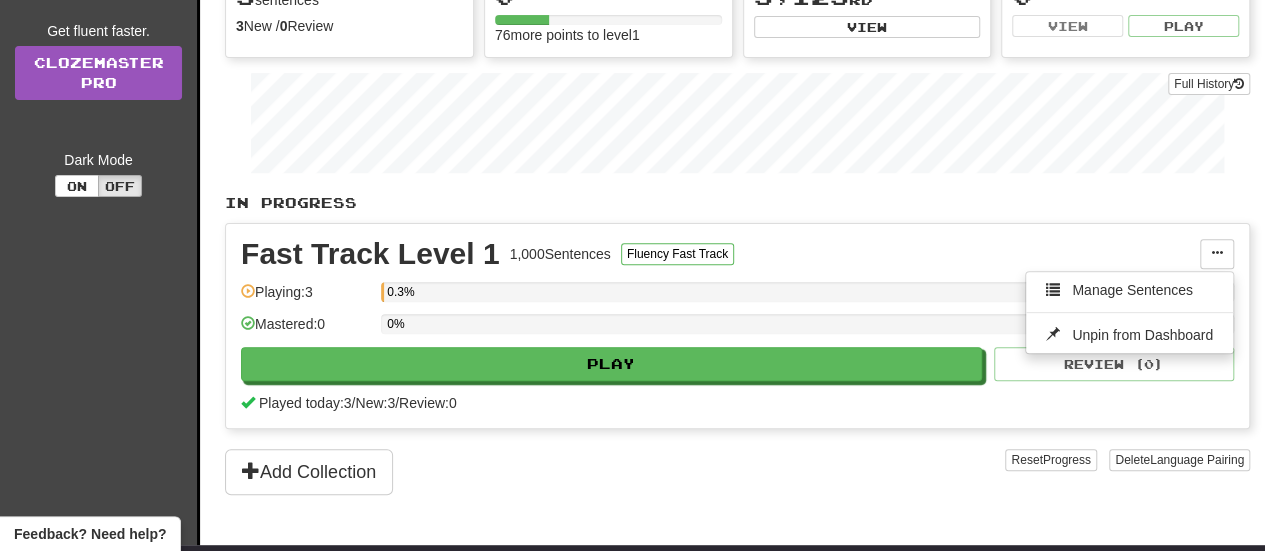 click on "Español  /  English Español  /  English Streak:  1   Review:  0 Points today:  24  Language Pairing Username: [USERNAME] Edit  Account  Notifications  Activity Feed  Profile  Leaderboard  Forum  Logout Score 24  Playing:  3  Mastered:  0 Ready for Review 0   Review Streak   ( [TIMEZONE] ) 1  Day Includes today!  Daily Goal Learning a language requires practice every day. Stay motivated! Set  a daily  goal Played Today 3  sentences 3  New /  0  Review Full History  Level 0 76  more points to level  1 Leaderboard 3,123 rd View Favorites 0 View Play Full History  In Progress Fast Track Level 1 1,000  Sentences Fluency Fast Track Manage Sentences Unpin from Dashboard  Playing:  3 0.3%  Mastered:  0 0% Play Review ( 0 )   Played today:  3  /  New:  3  /  Review:  0  Add Collection Reset  Progress Delete  Language Pairing Dark Mode On Off" at bounding box center [737, 153] 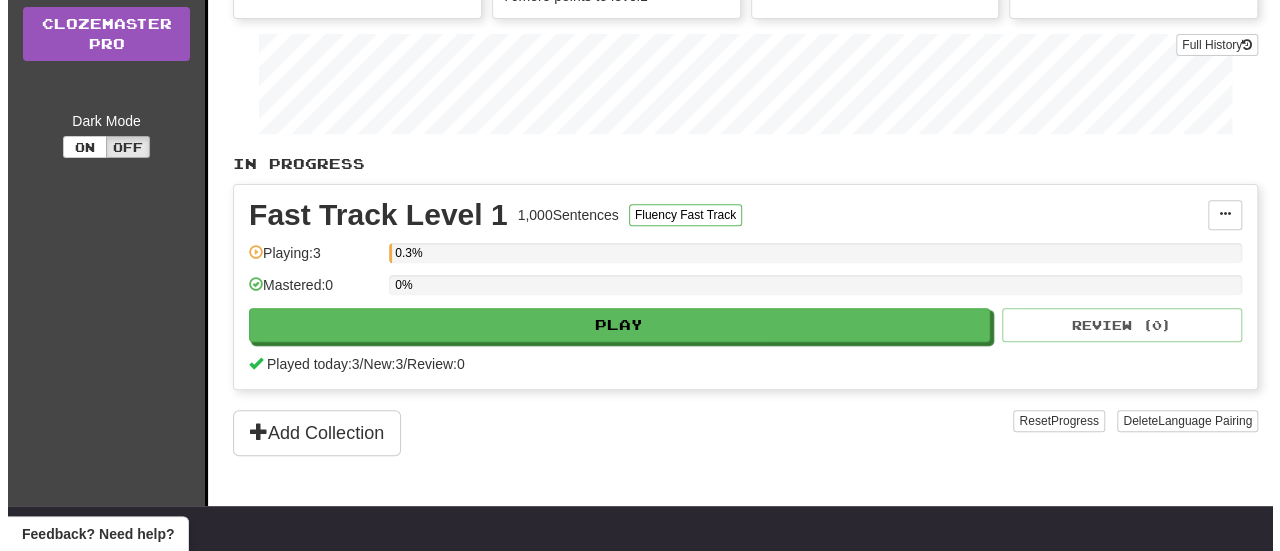 scroll, scrollTop: 289, scrollLeft: 0, axis: vertical 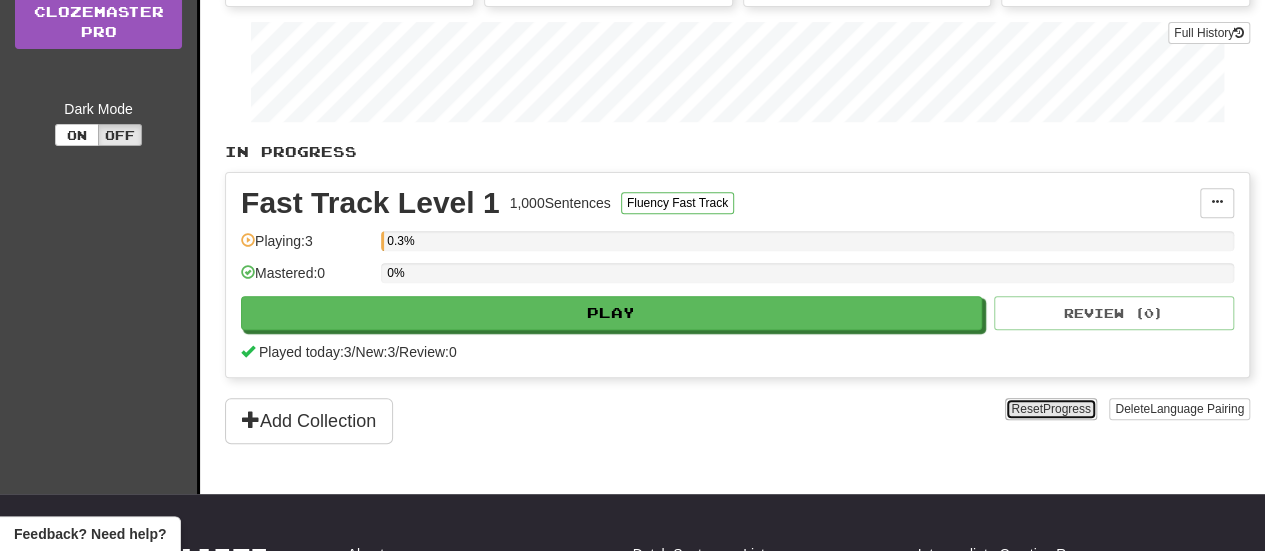 click on "Progress" at bounding box center [1067, 409] 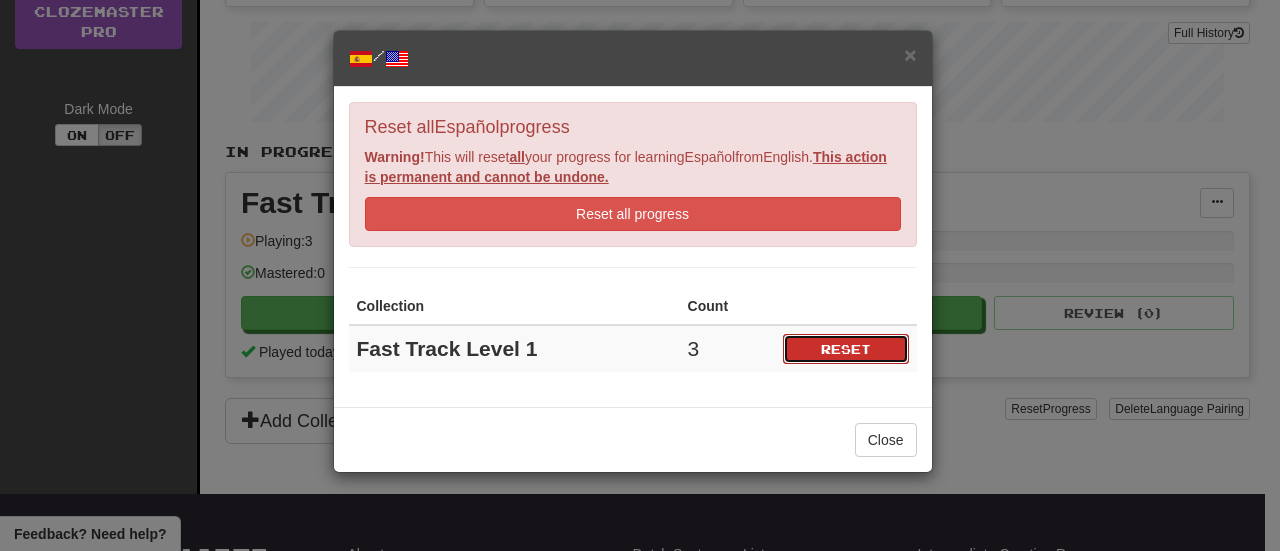 click on "Reset" at bounding box center (846, 349) 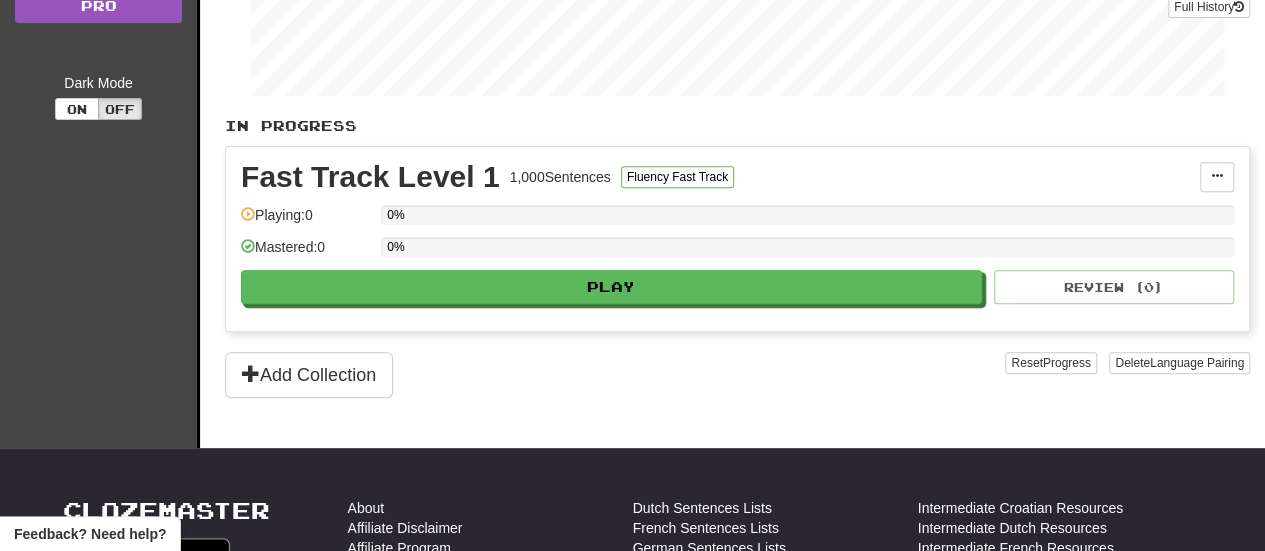 scroll, scrollTop: 318, scrollLeft: 0, axis: vertical 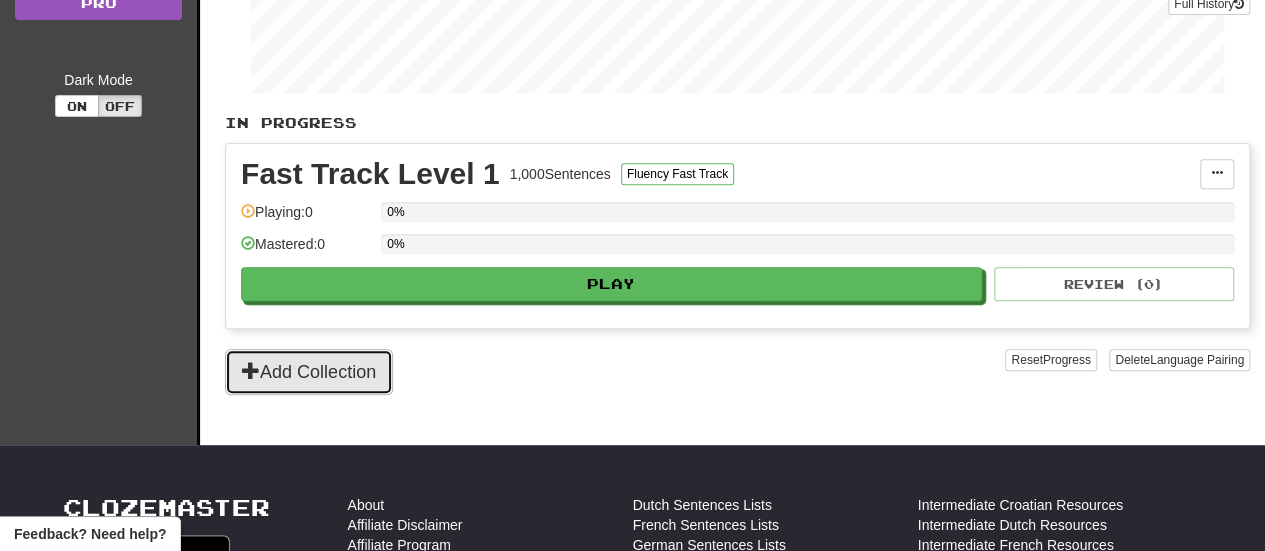 click on "Add Collection" at bounding box center [309, 372] 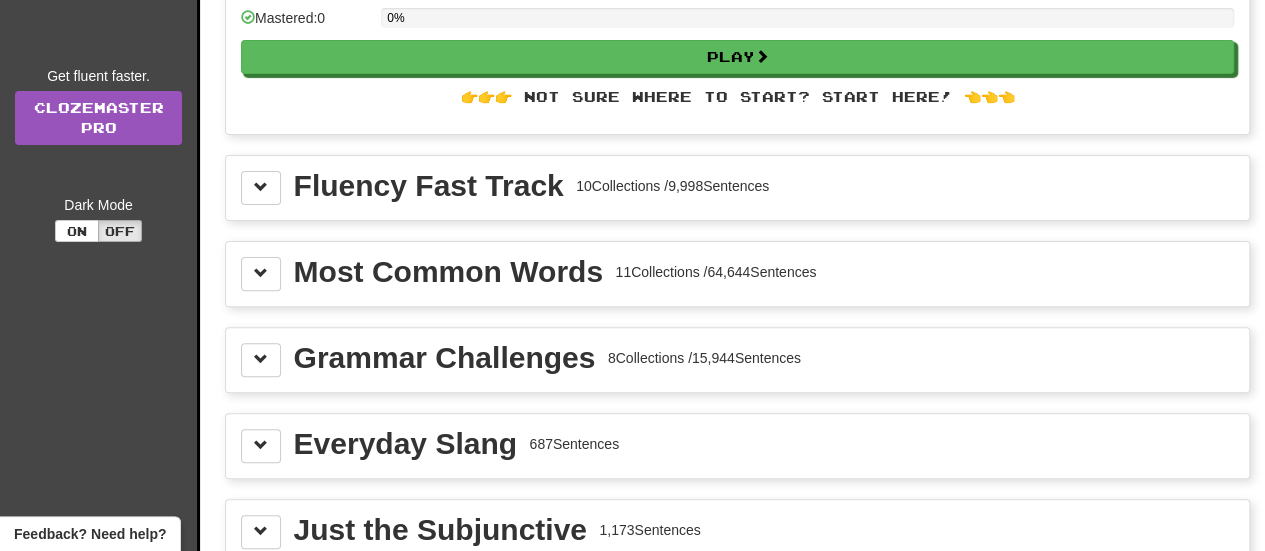 scroll, scrollTop: 196, scrollLeft: 0, axis: vertical 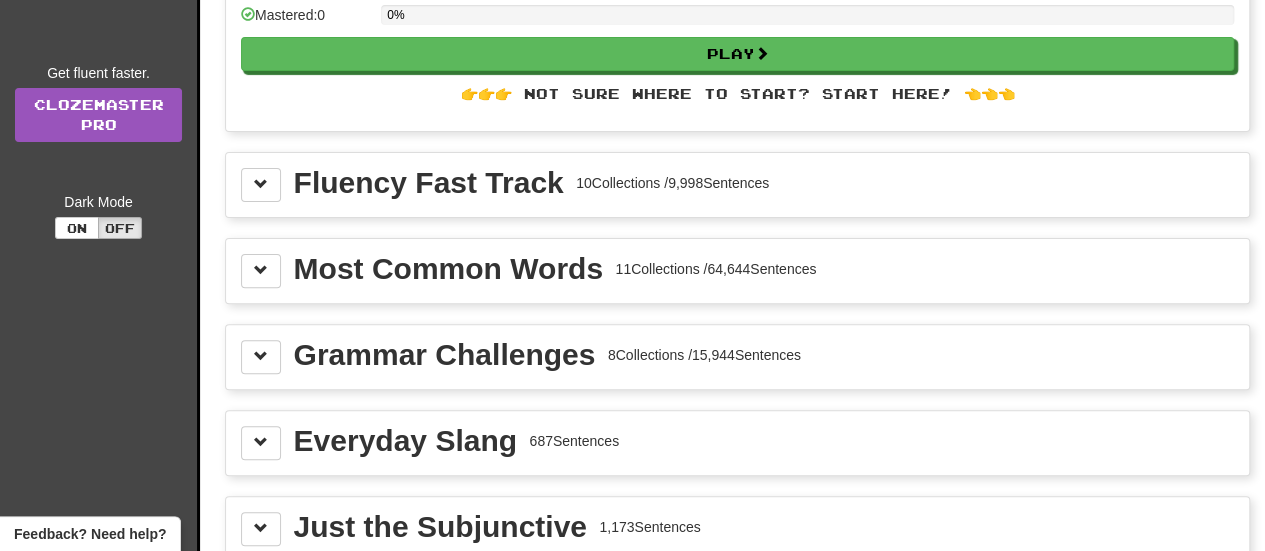 click on "Grammar Challenges" at bounding box center [445, 355] 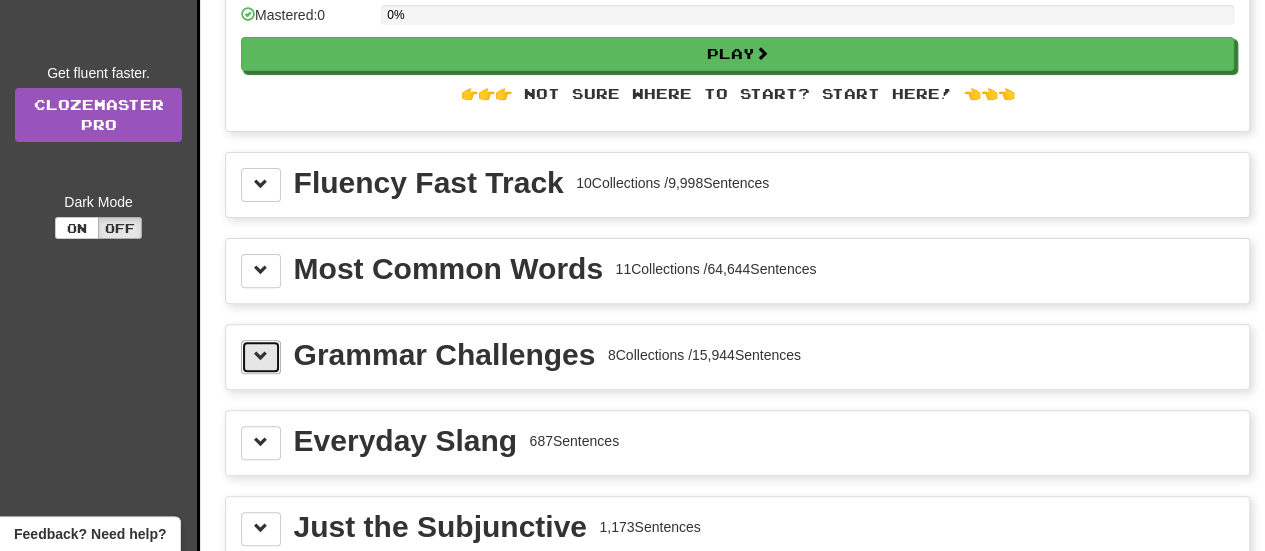 click at bounding box center [261, 356] 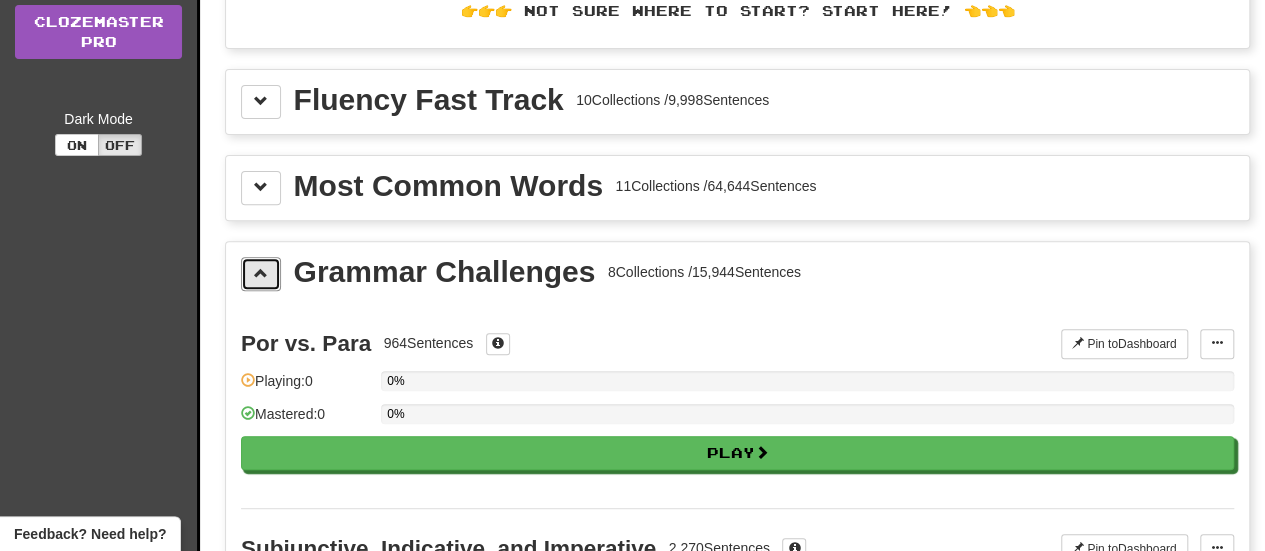 scroll, scrollTop: 287, scrollLeft: 0, axis: vertical 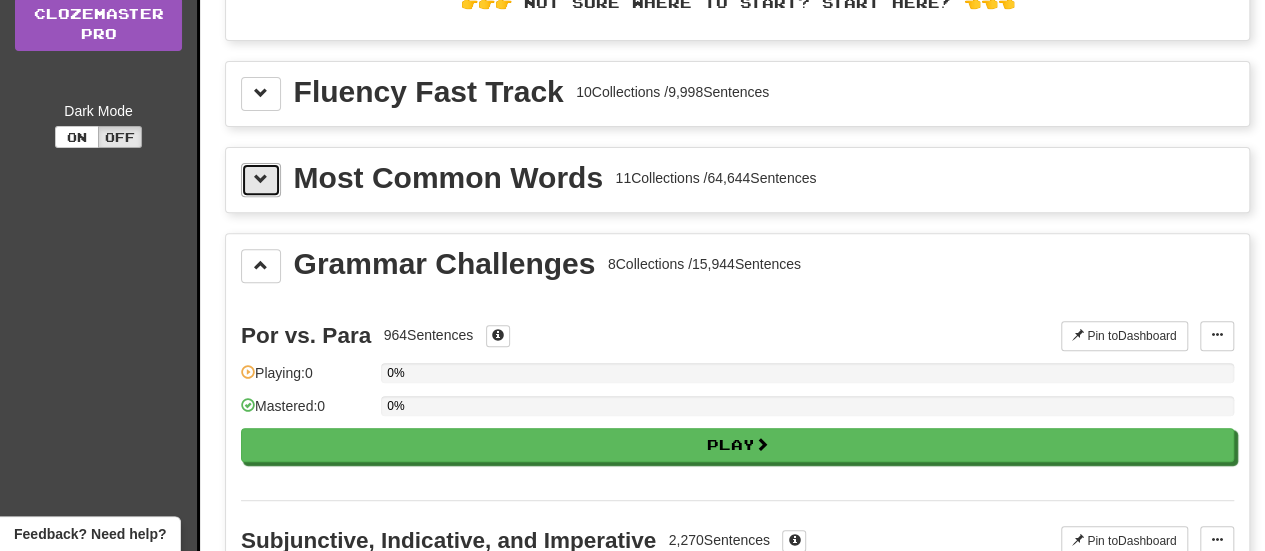 click at bounding box center (261, 179) 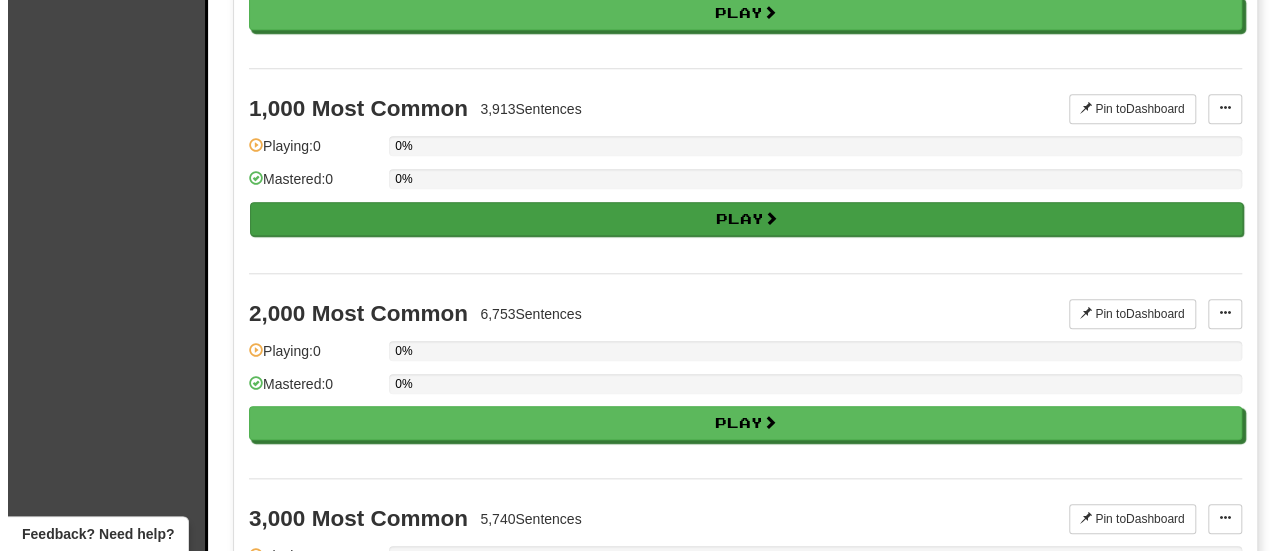 scroll, scrollTop: 841, scrollLeft: 0, axis: vertical 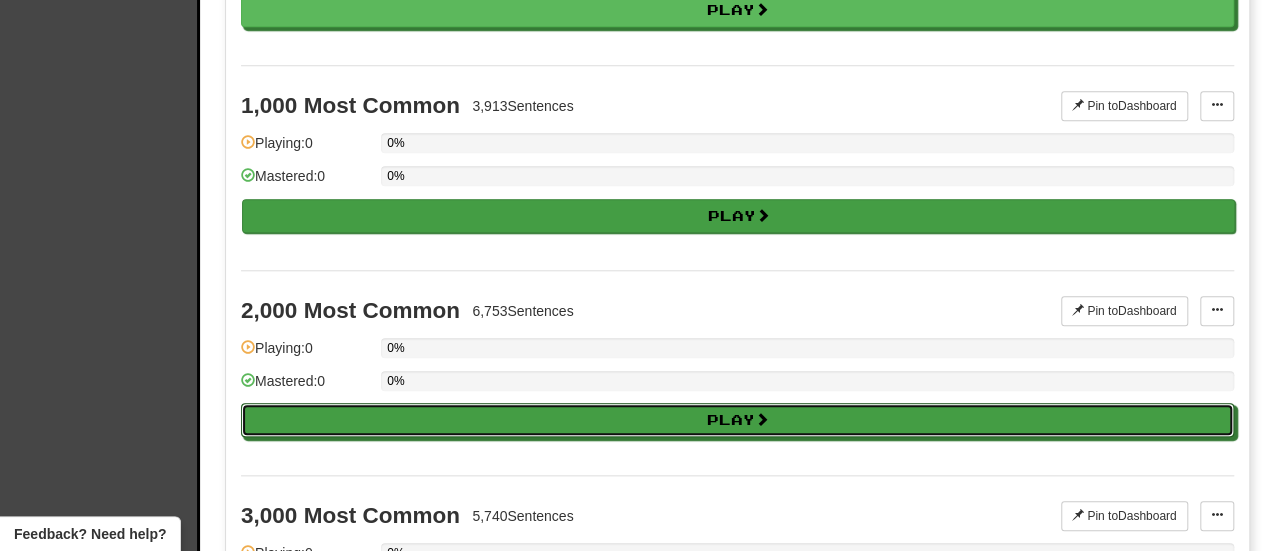 click on "Play" at bounding box center (737, 420) 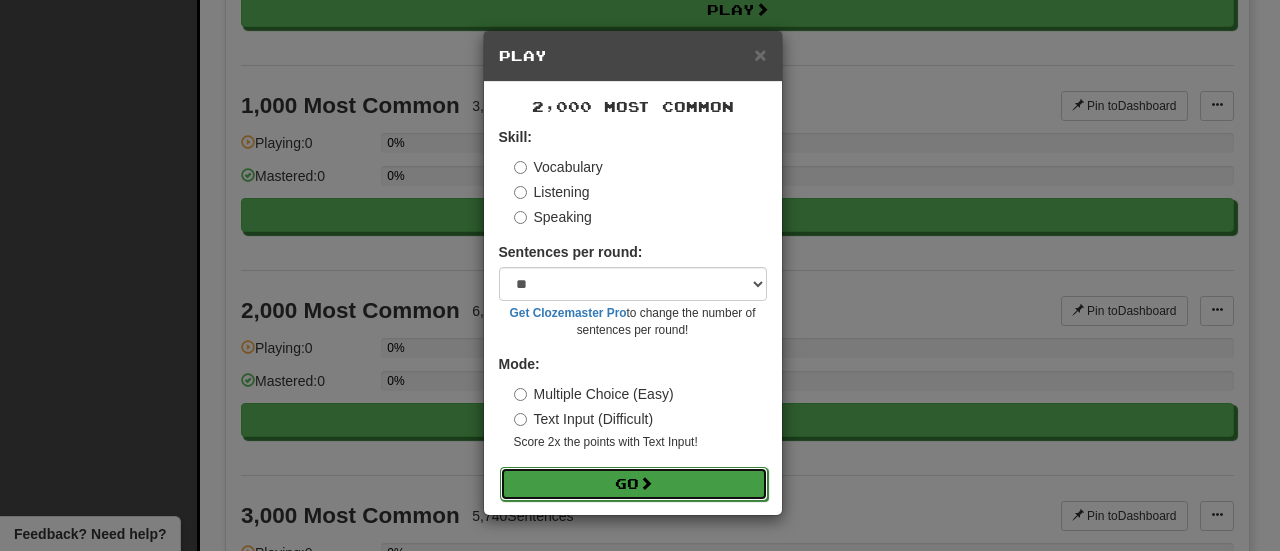 click on "Go" at bounding box center [634, 484] 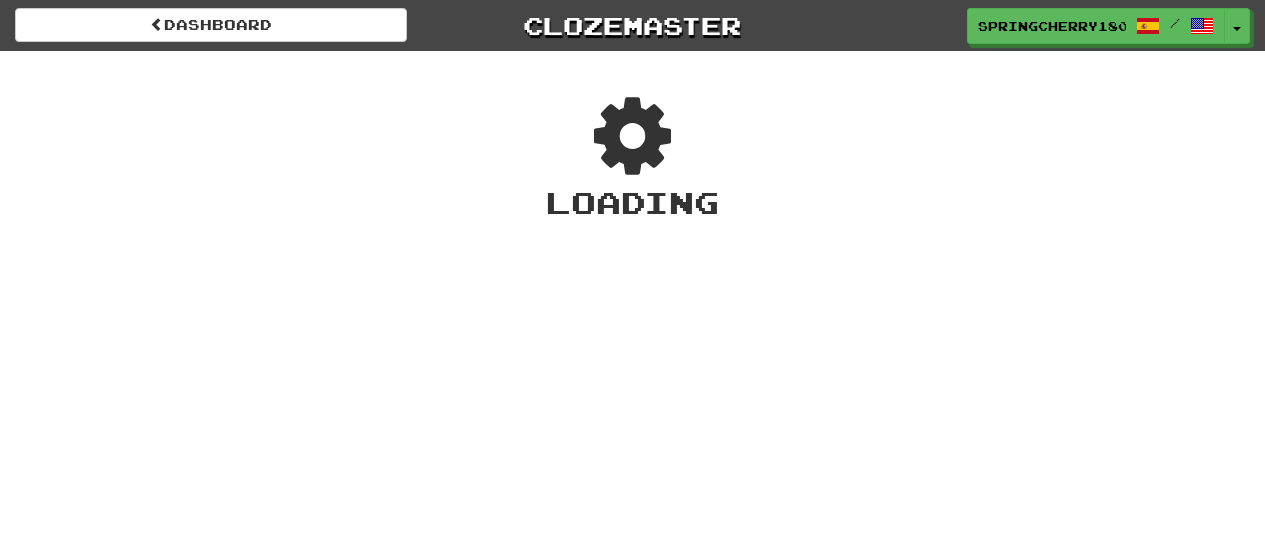 scroll, scrollTop: 0, scrollLeft: 0, axis: both 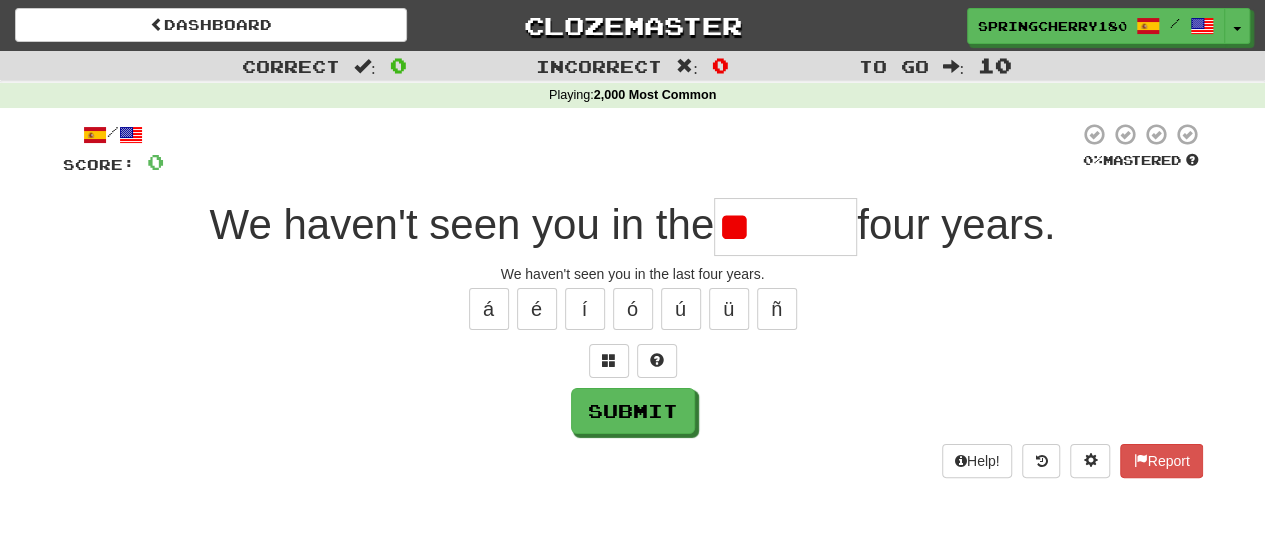 type on "*" 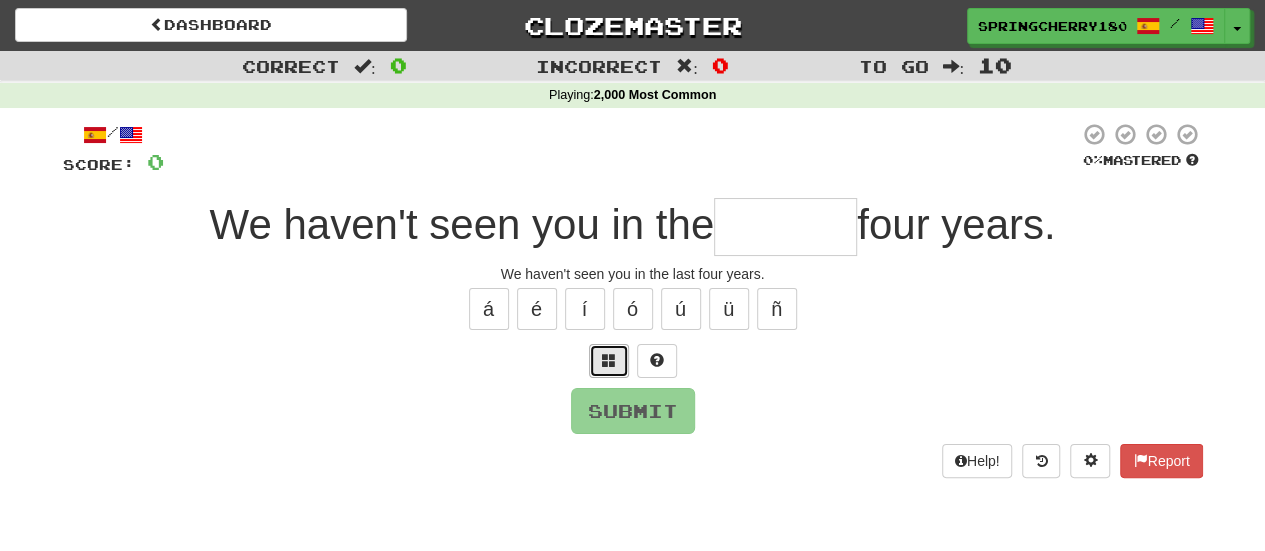 click at bounding box center [609, 360] 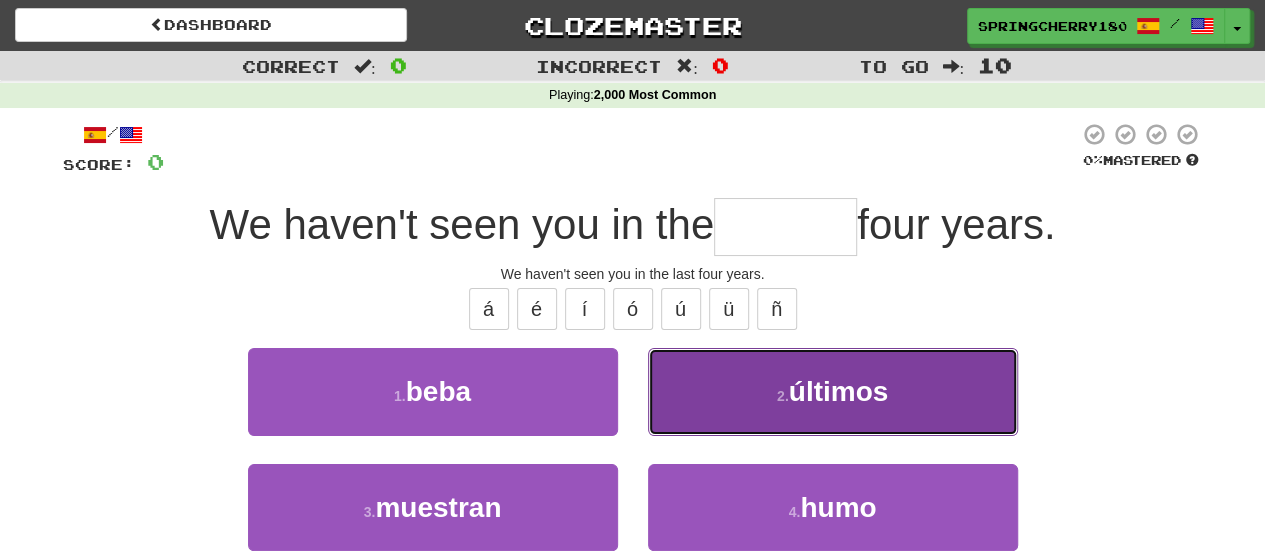 click on "2 .  últimos" at bounding box center (833, 391) 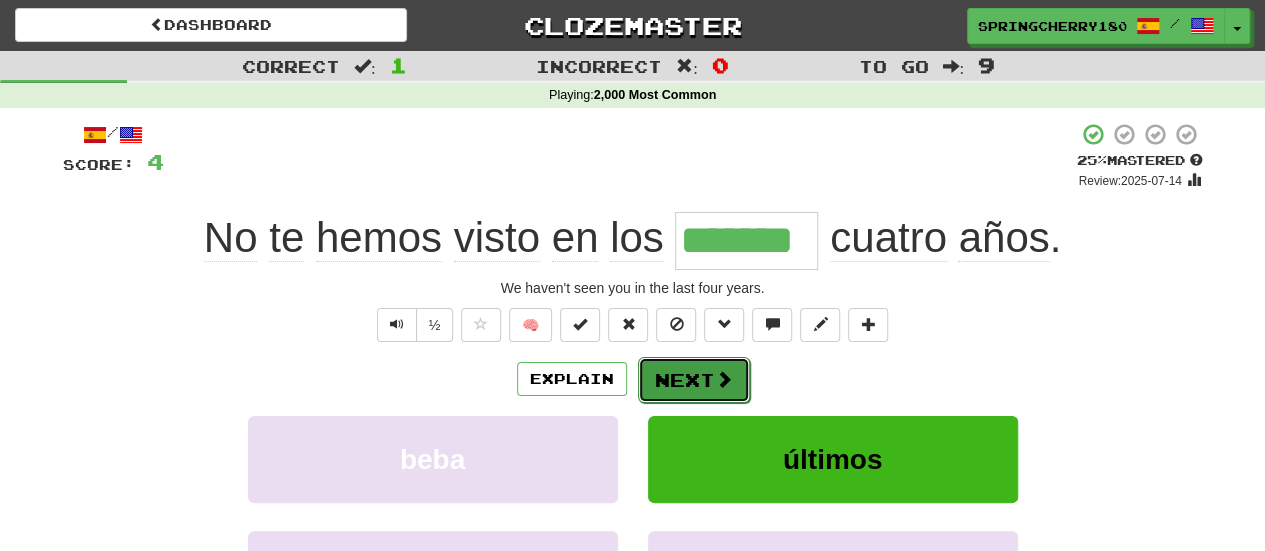click on "Next" at bounding box center (694, 380) 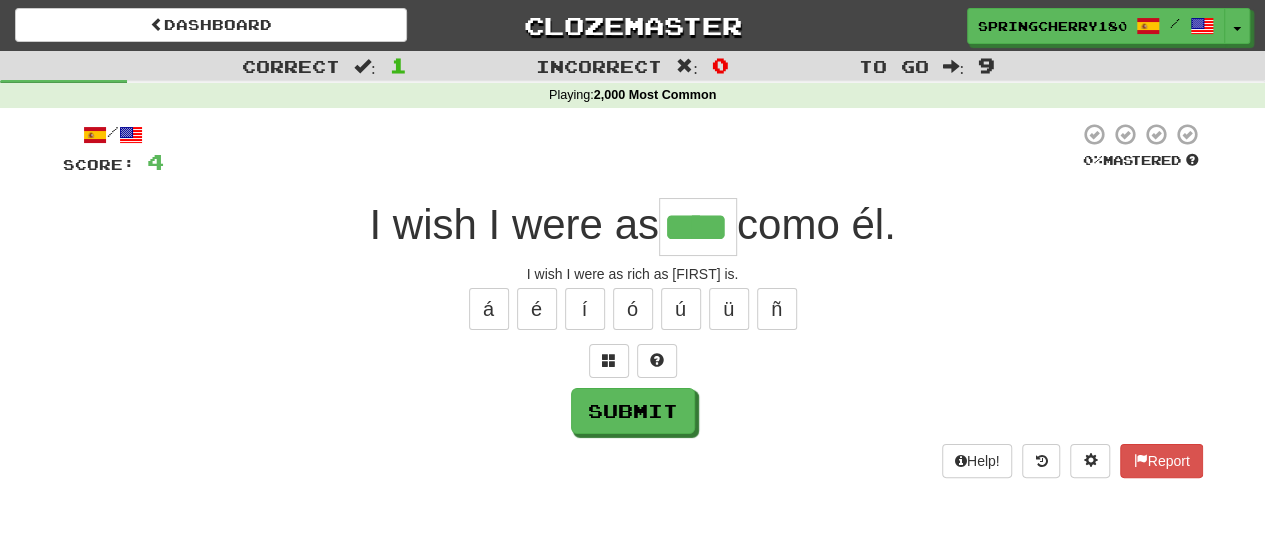 type on "****" 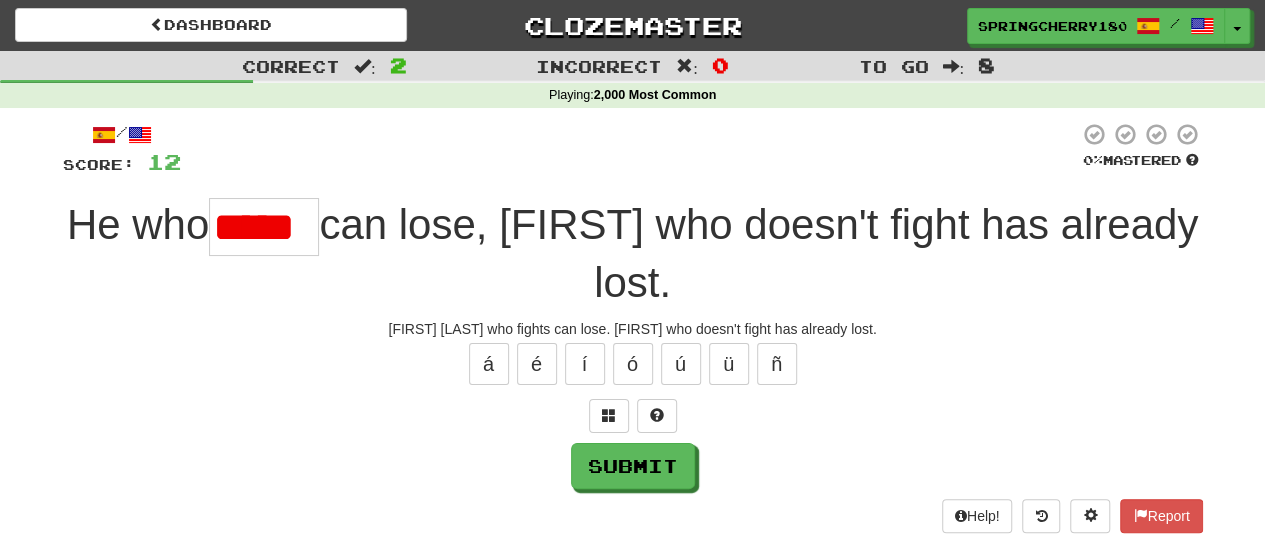 scroll, scrollTop: 0, scrollLeft: 0, axis: both 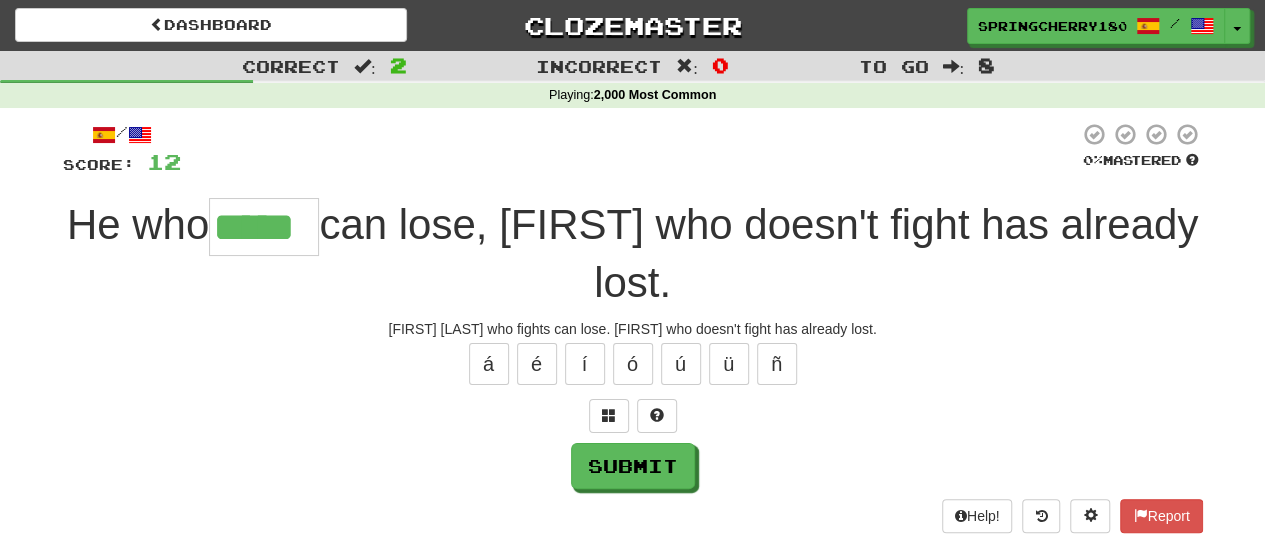 type on "*****" 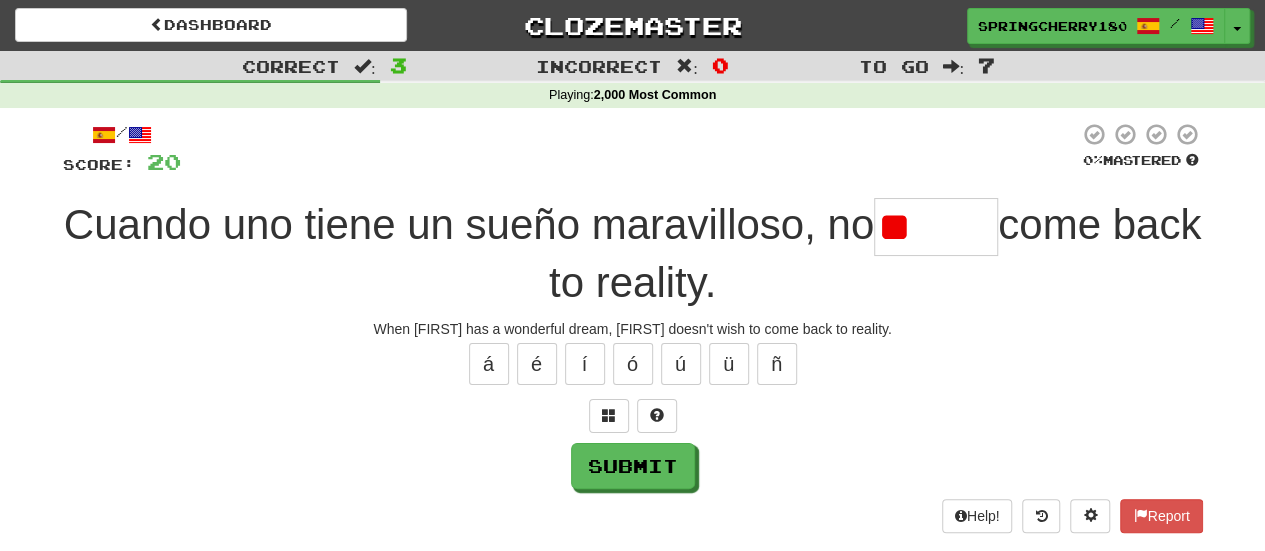 type on "*" 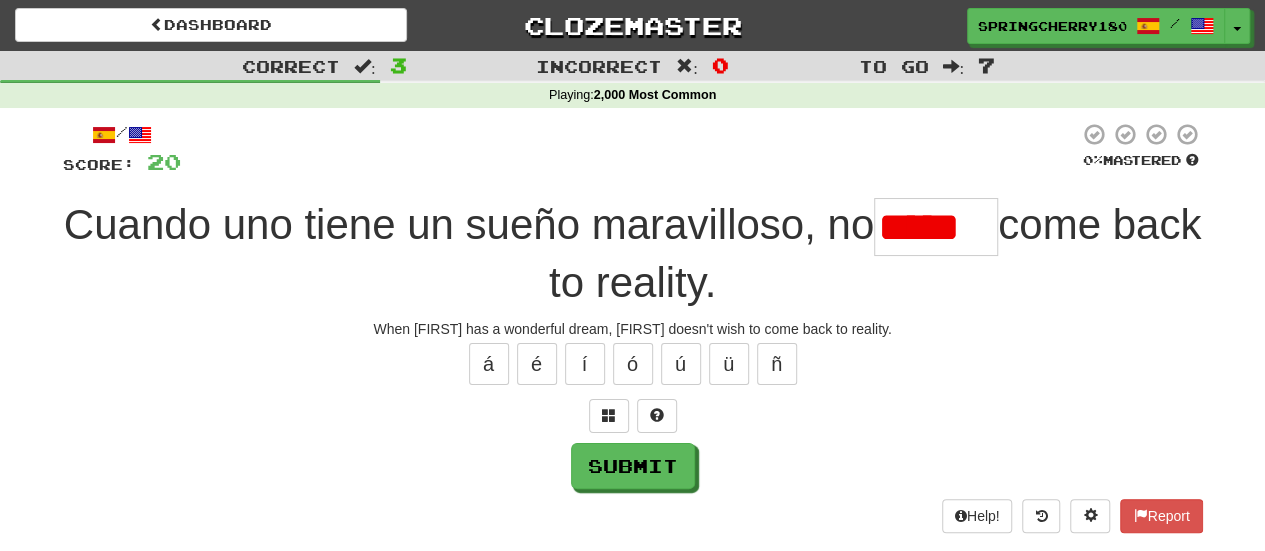 scroll, scrollTop: 0, scrollLeft: 0, axis: both 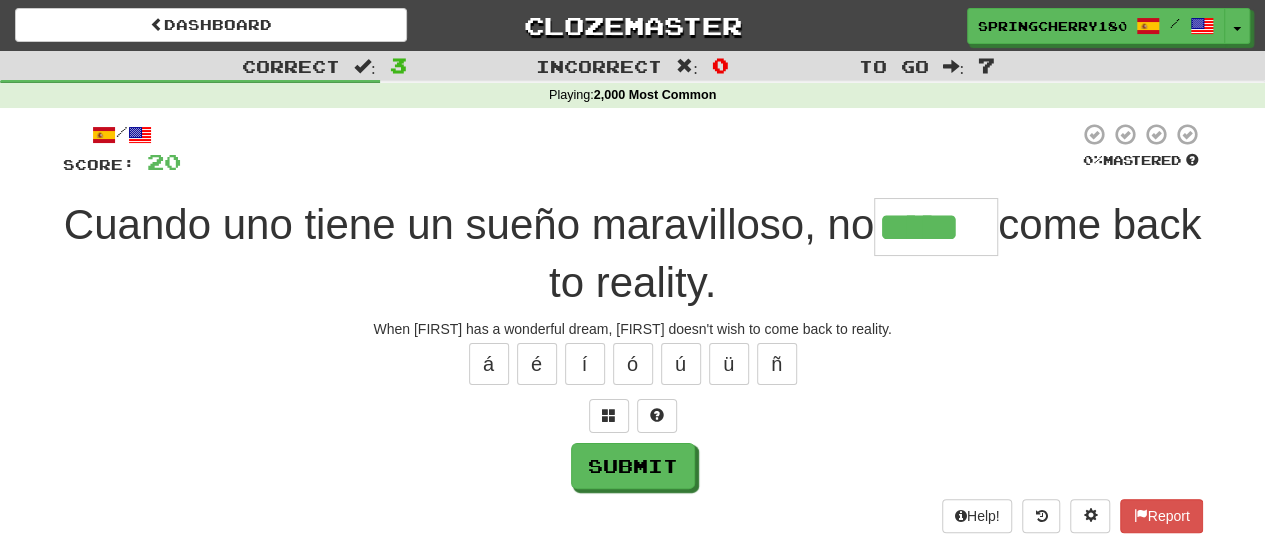 type on "*****" 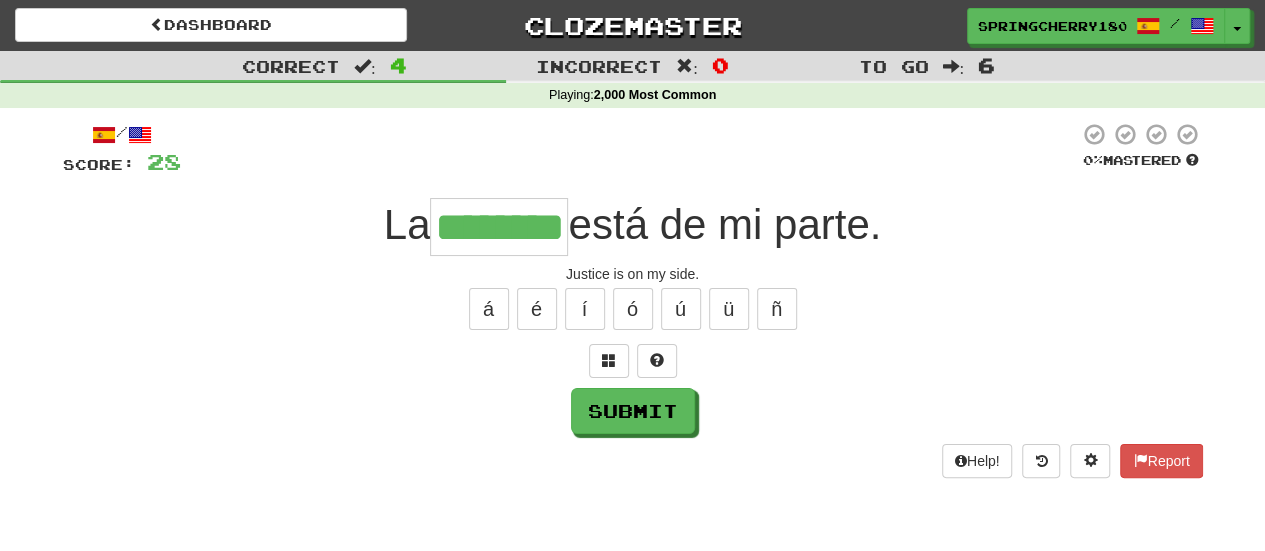 type on "********" 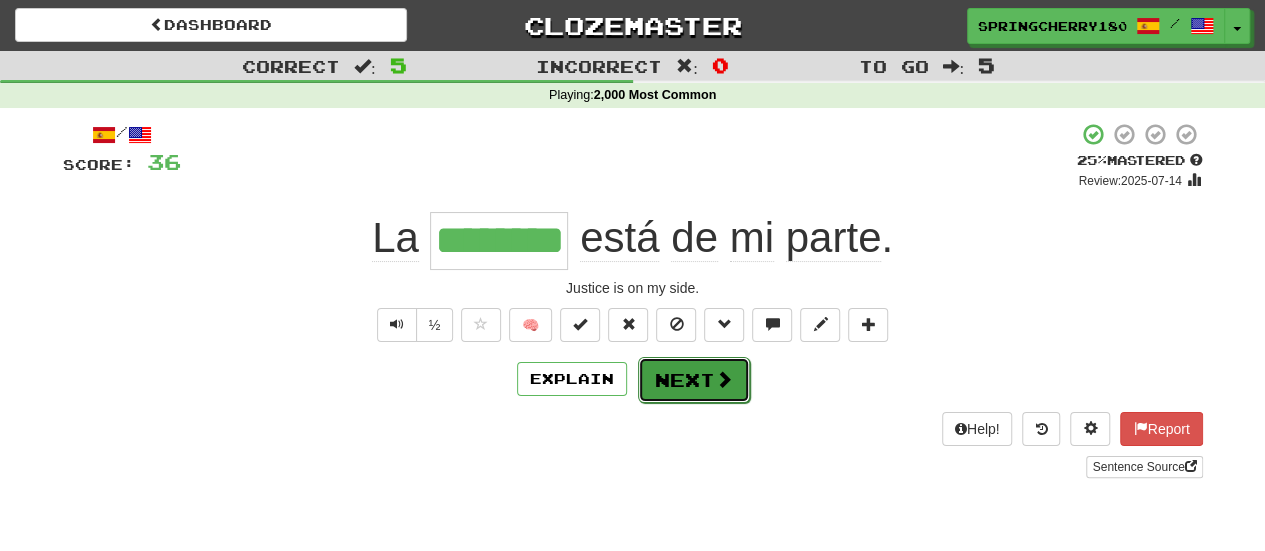 click at bounding box center [724, 379] 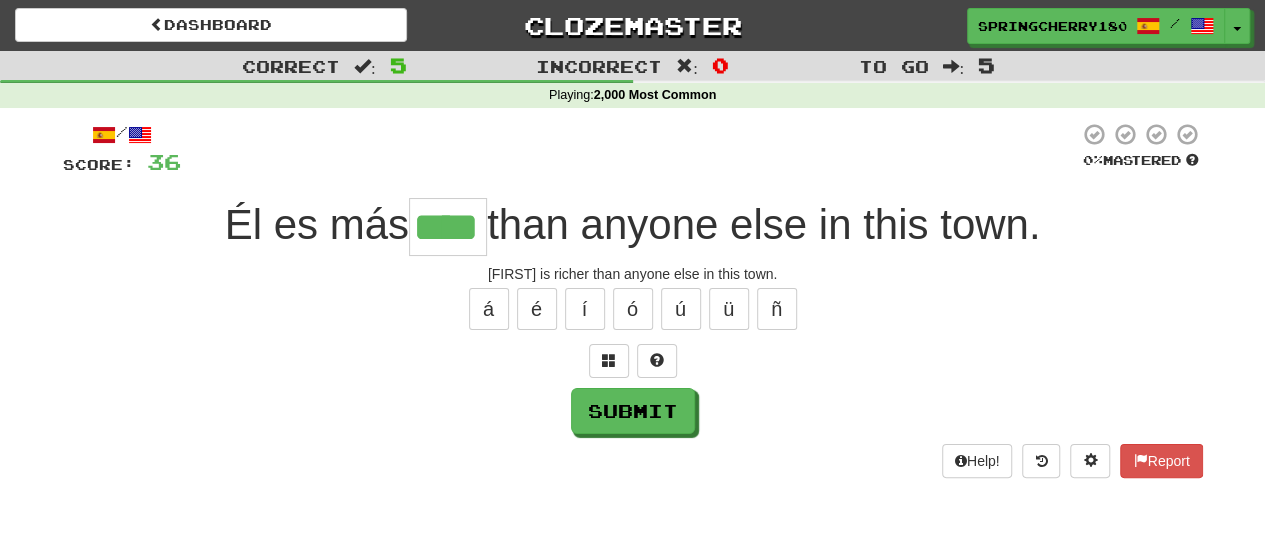 type on "****" 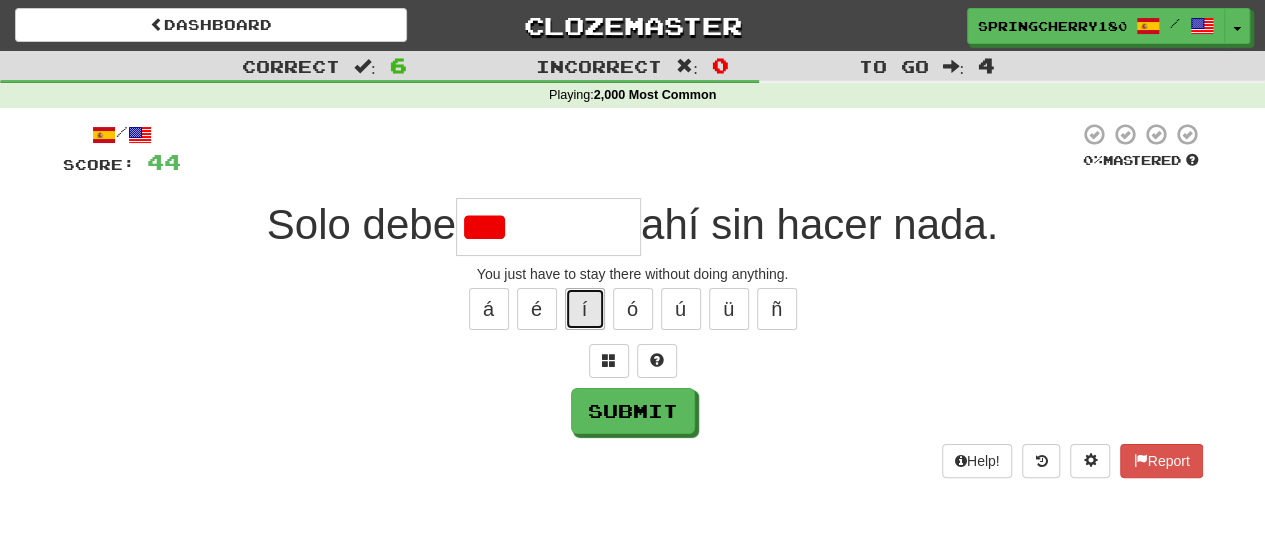 click on "í" at bounding box center [585, 309] 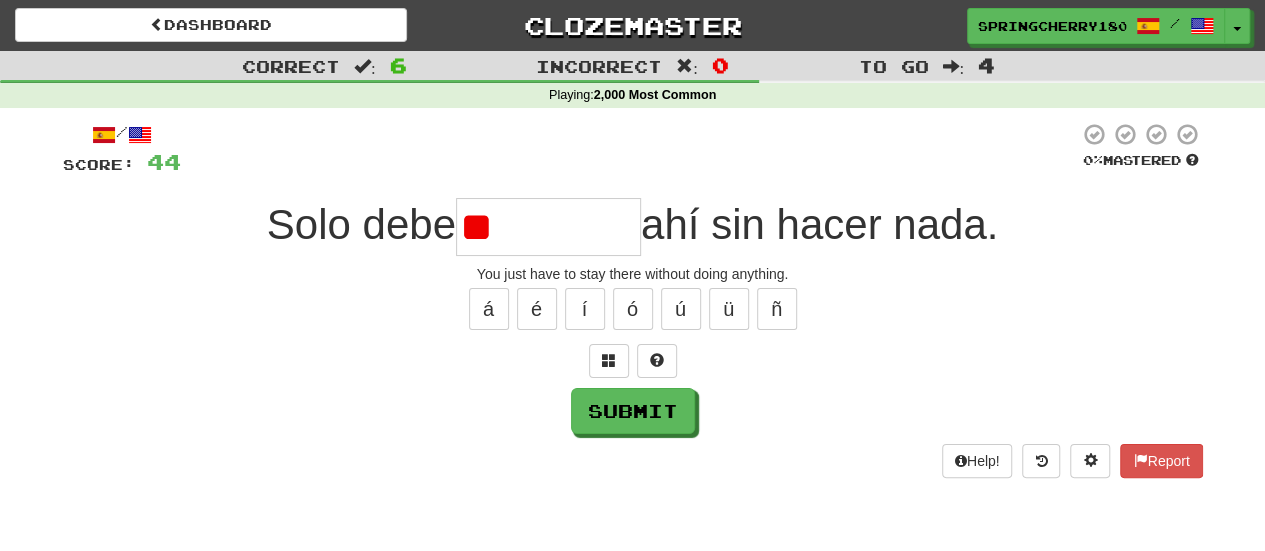 type on "*" 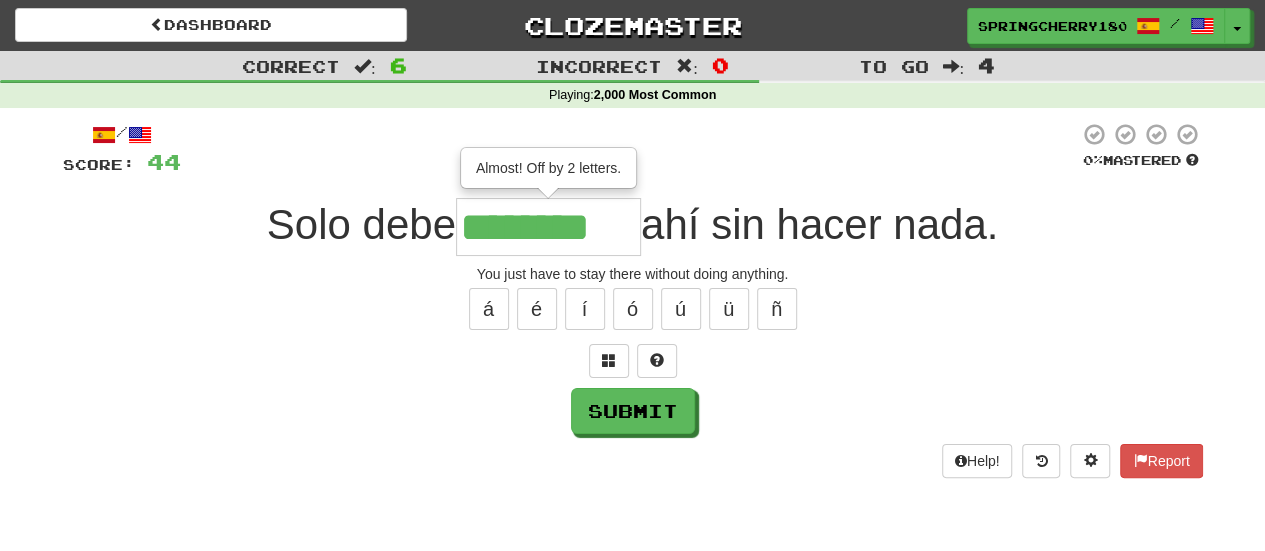 type on "********" 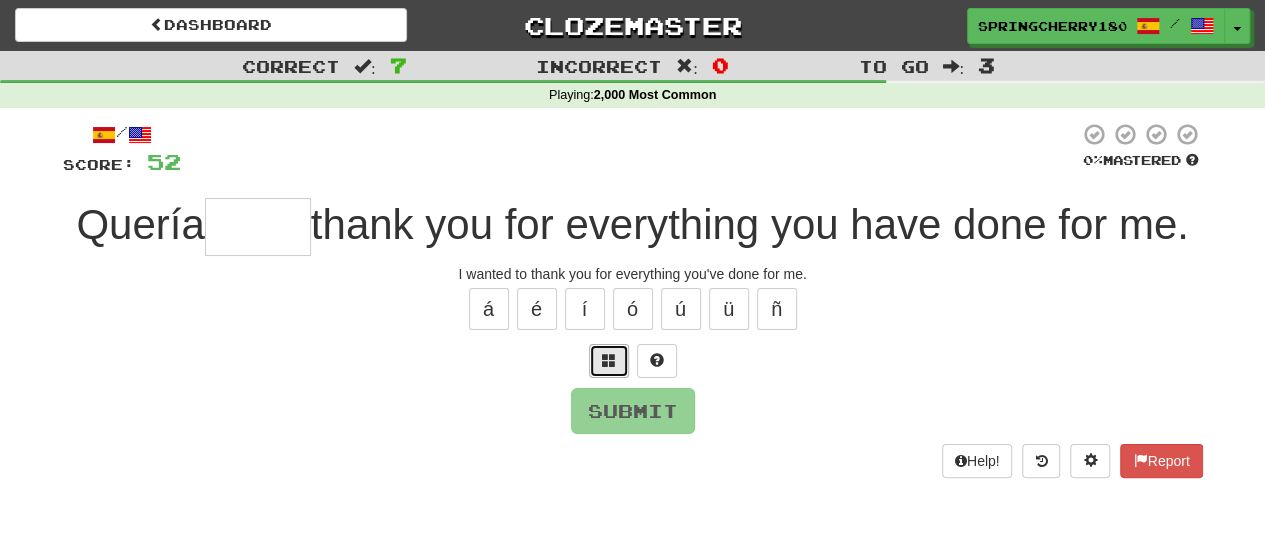 click at bounding box center [609, 360] 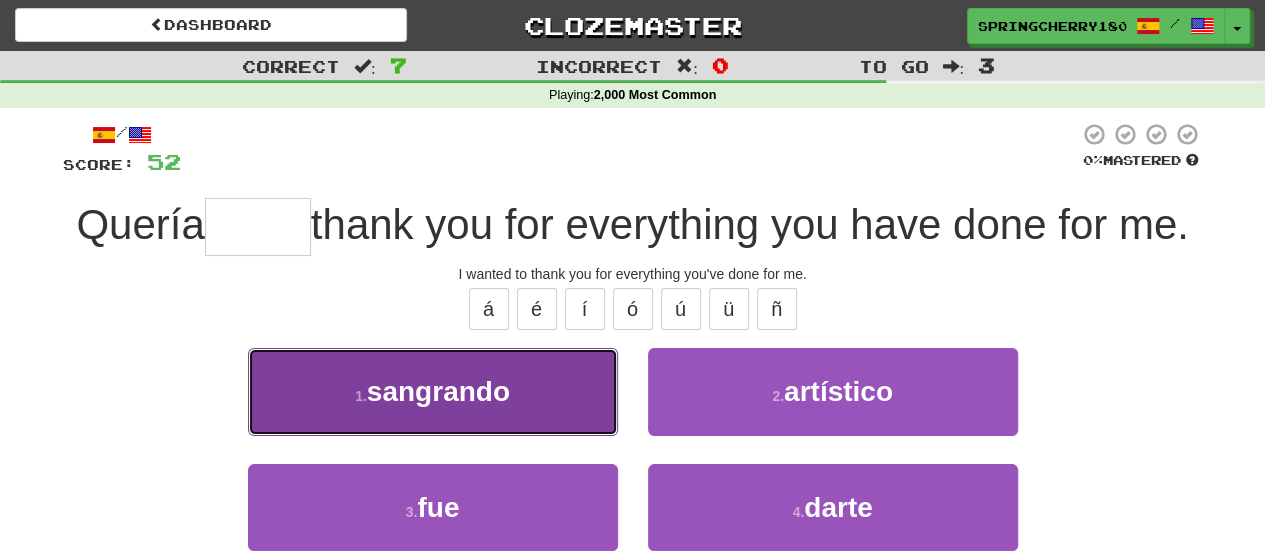 click on "1 .  sangrando" at bounding box center (433, 391) 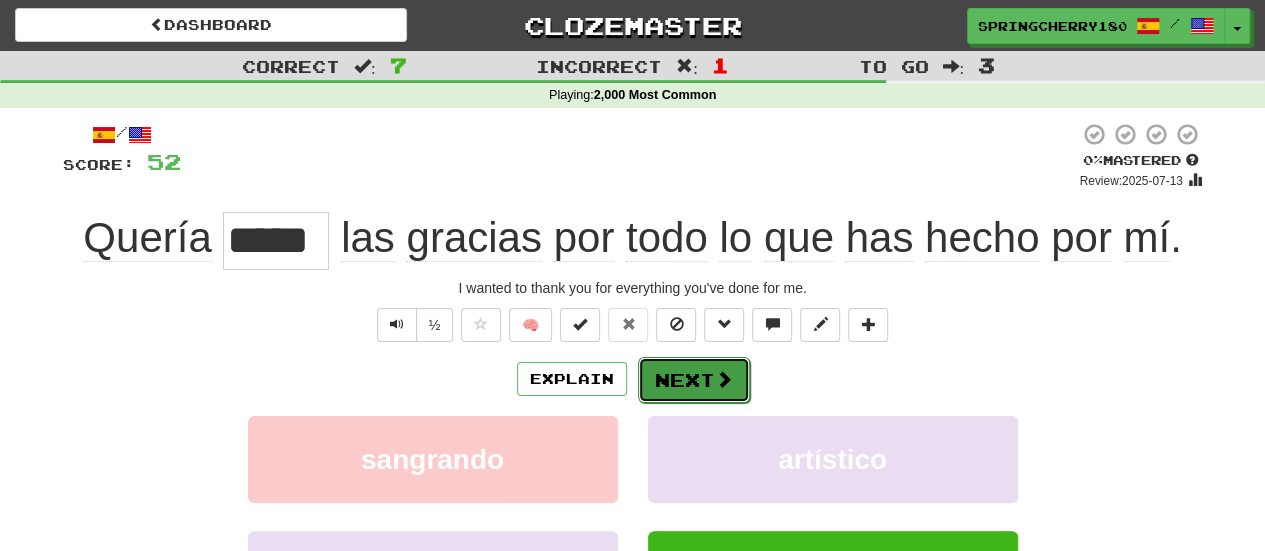 click on "Next" at bounding box center (694, 380) 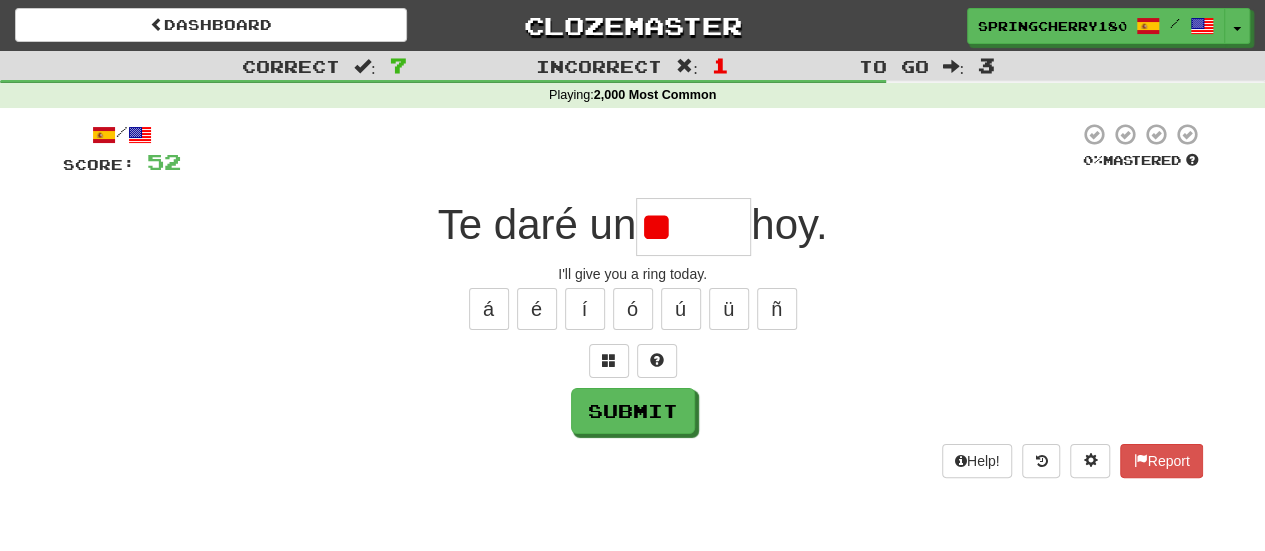 type on "*" 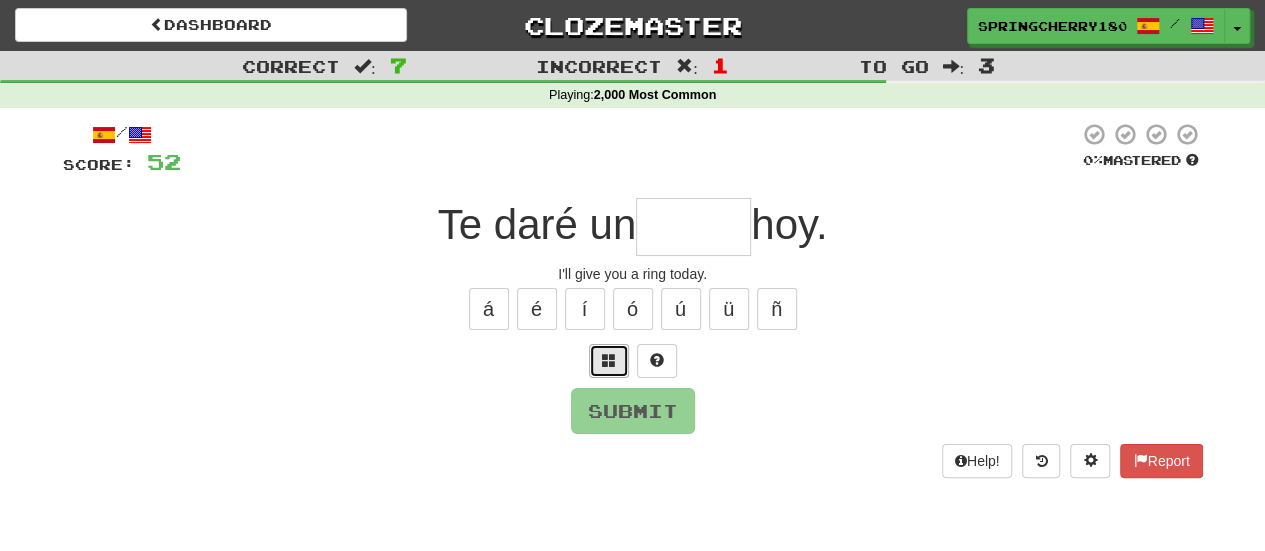 click at bounding box center (609, 360) 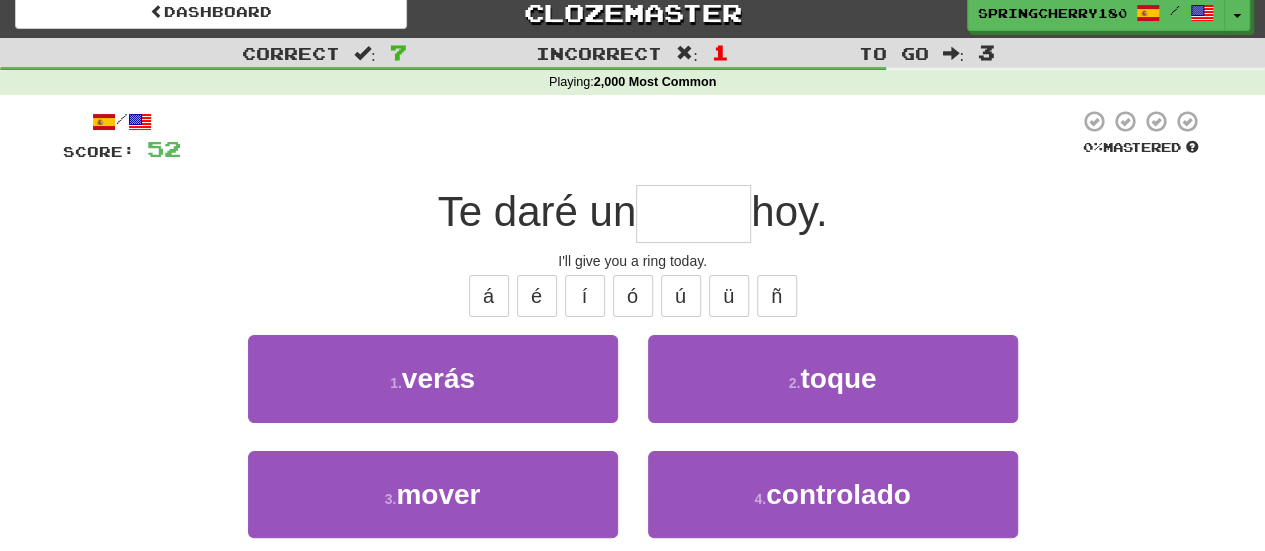 scroll, scrollTop: 16, scrollLeft: 0, axis: vertical 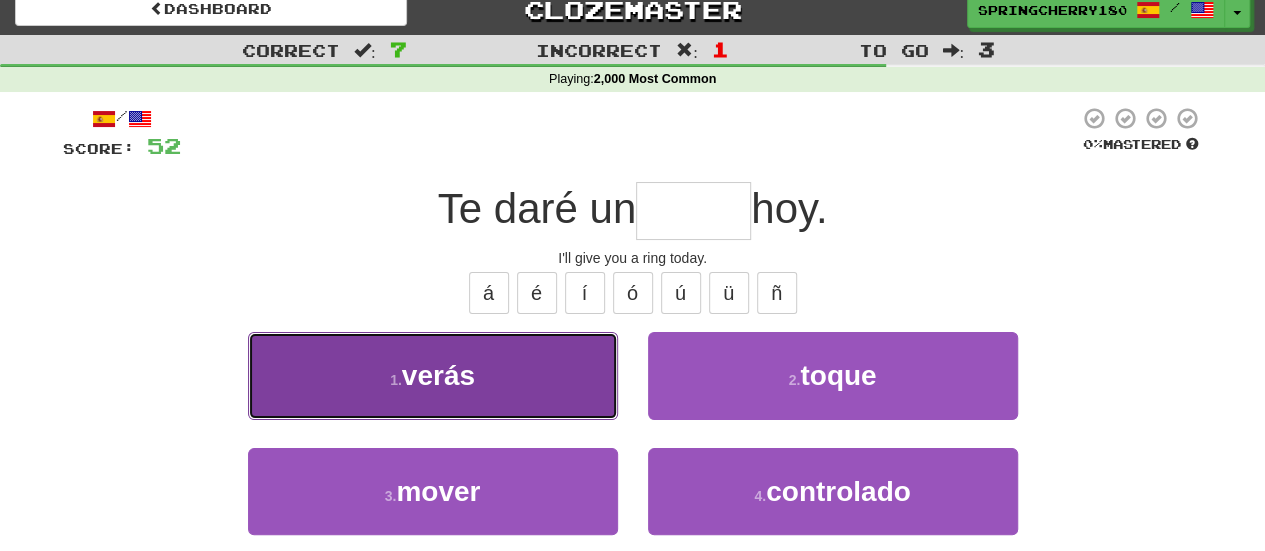 click on "1 .  verás" at bounding box center (433, 375) 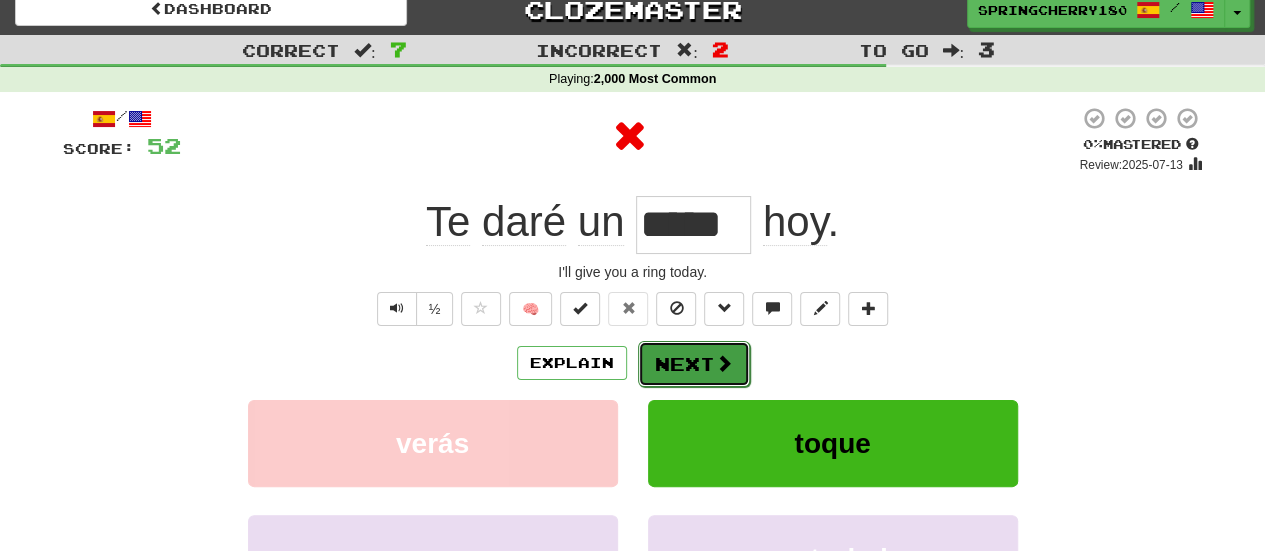 click on "Next" at bounding box center (694, 364) 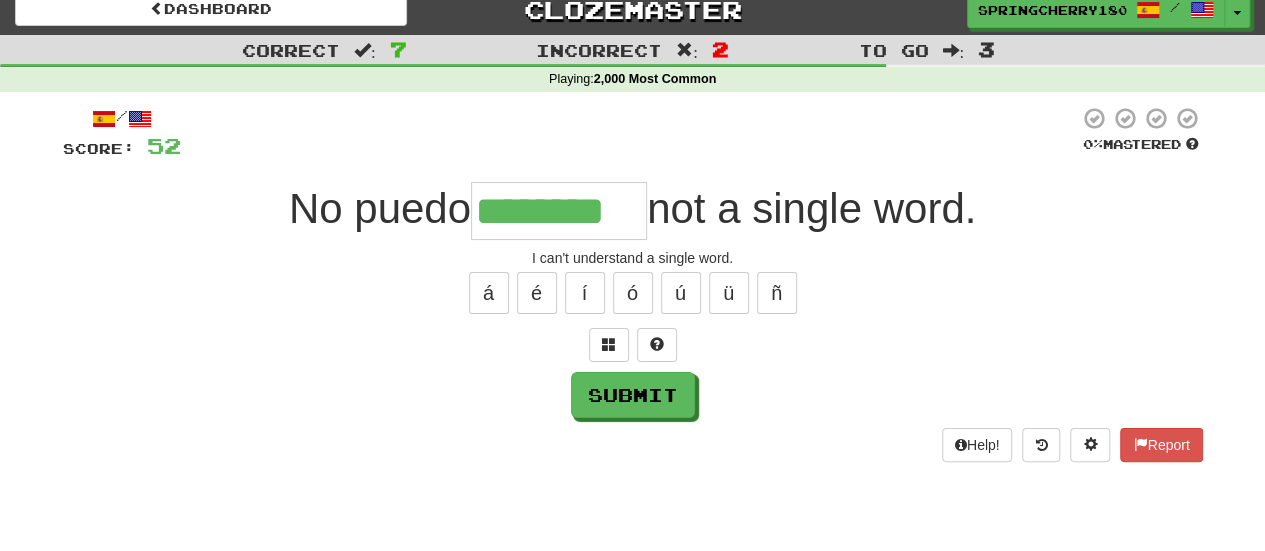 type on "********" 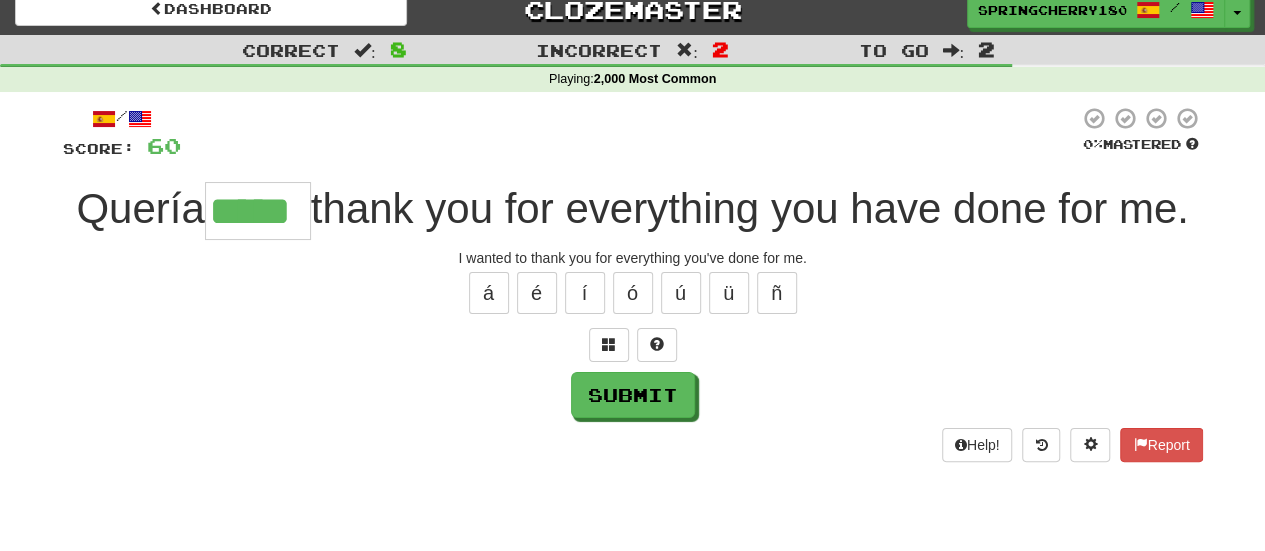 type on "*****" 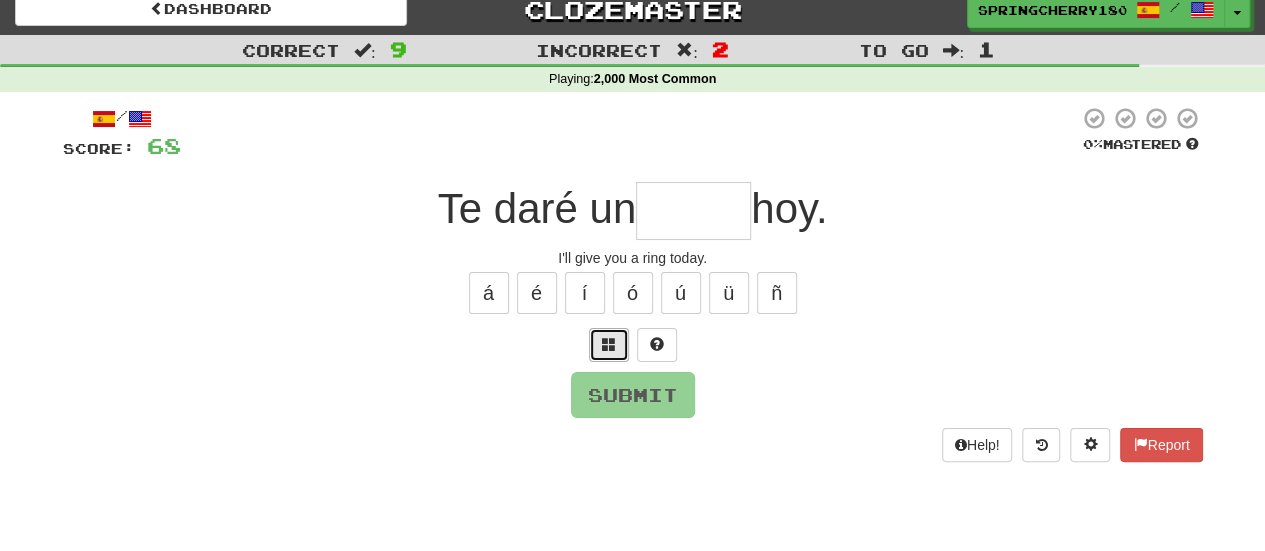 click at bounding box center (609, 345) 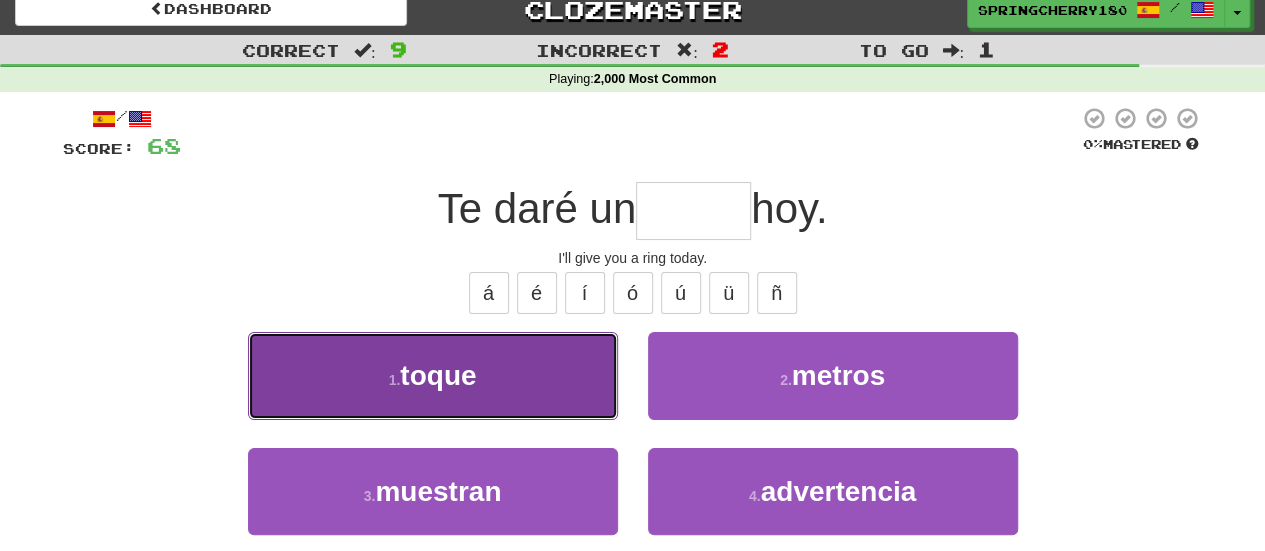 click on "1 .  toque" at bounding box center (433, 375) 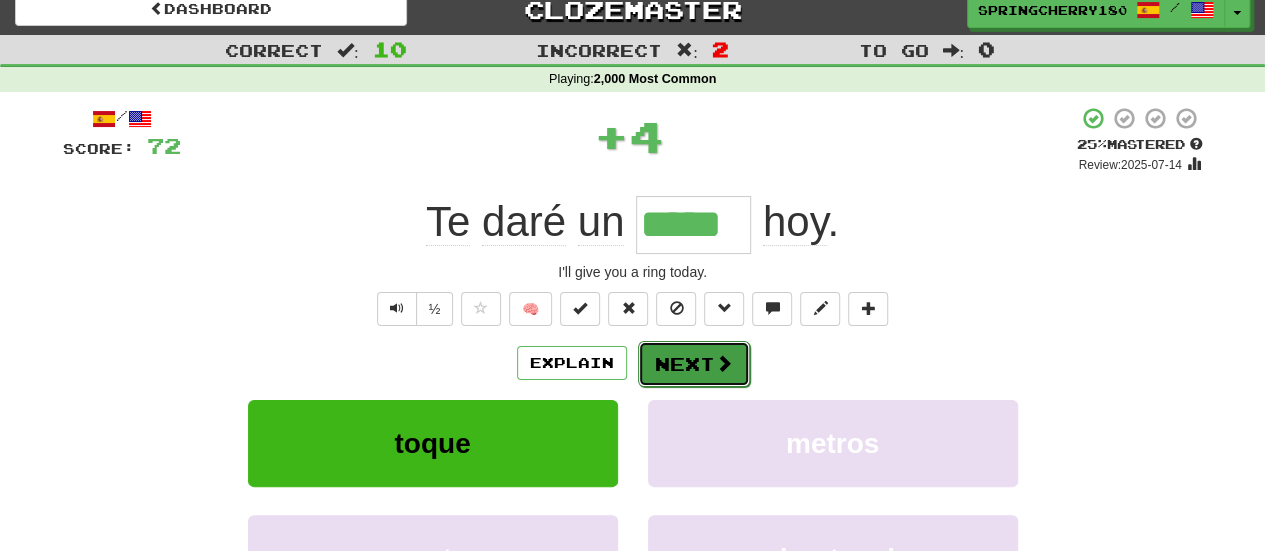 click on "Next" at bounding box center [694, 364] 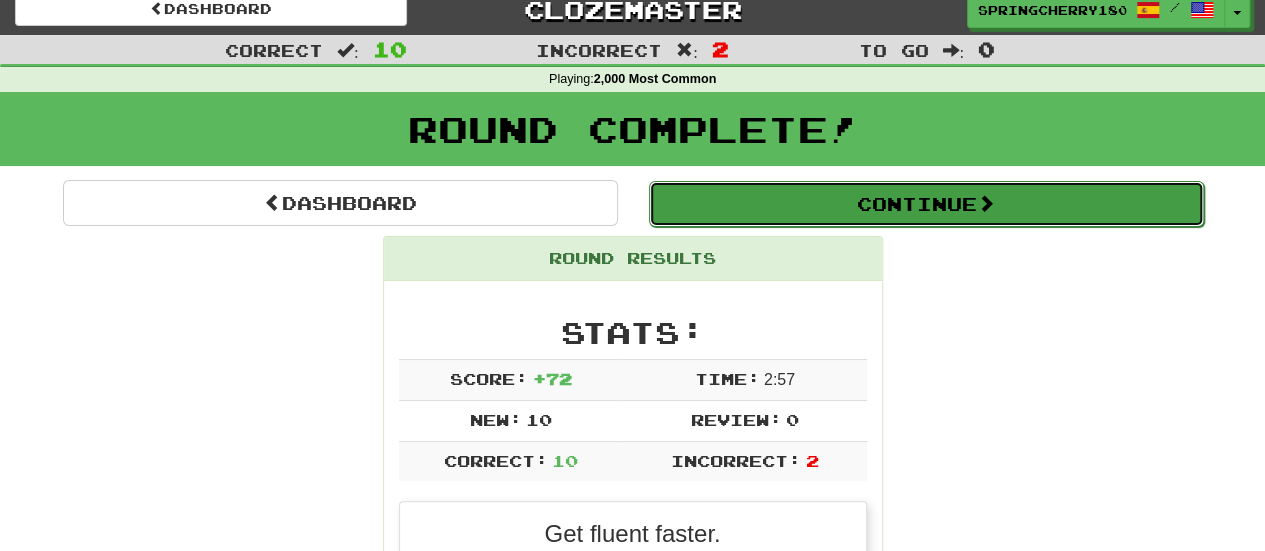 click on "Continue" at bounding box center (926, 204) 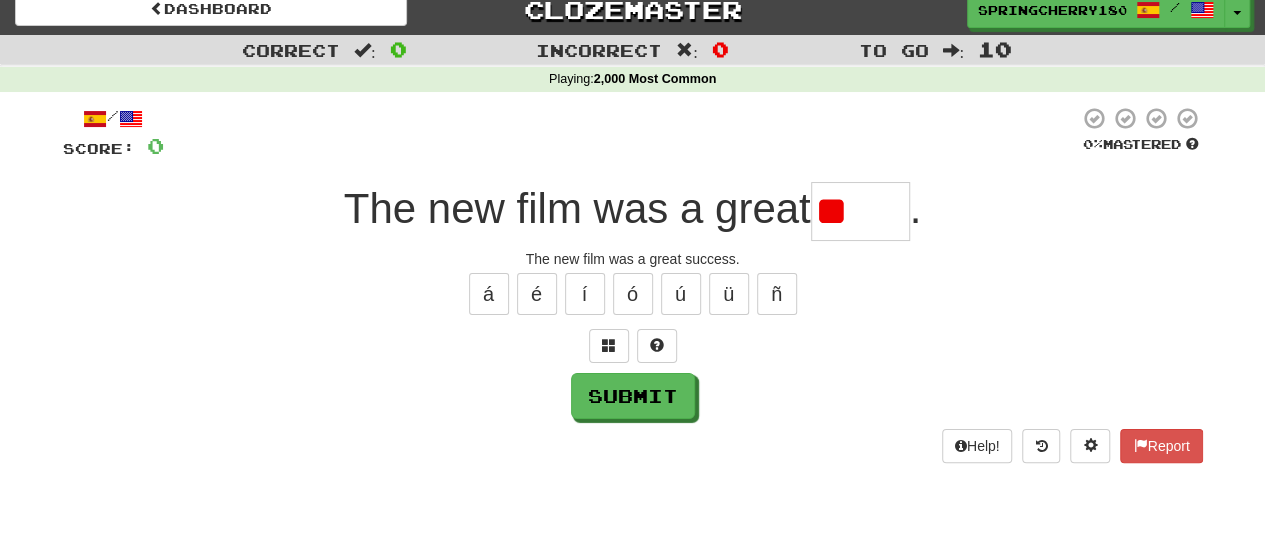 type on "*" 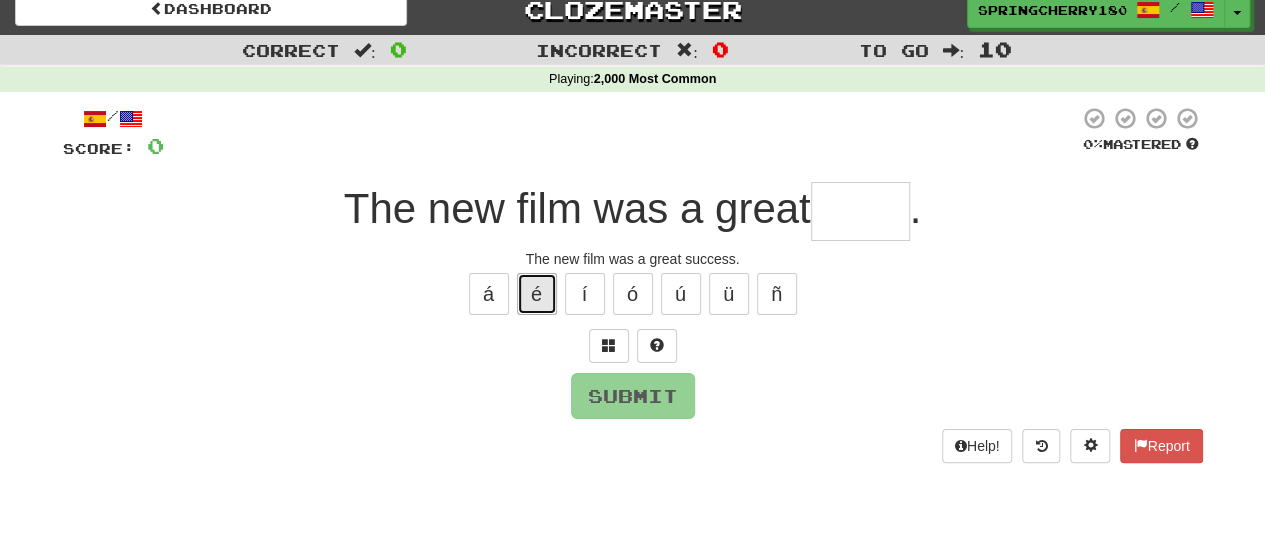 click on "é" at bounding box center [537, 294] 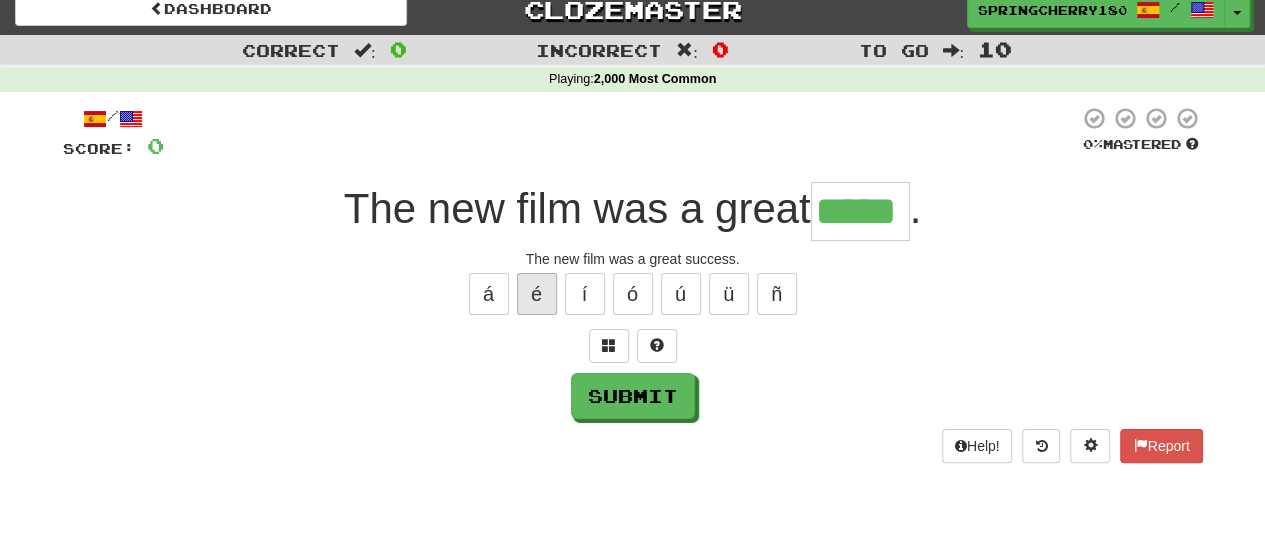 type on "*****" 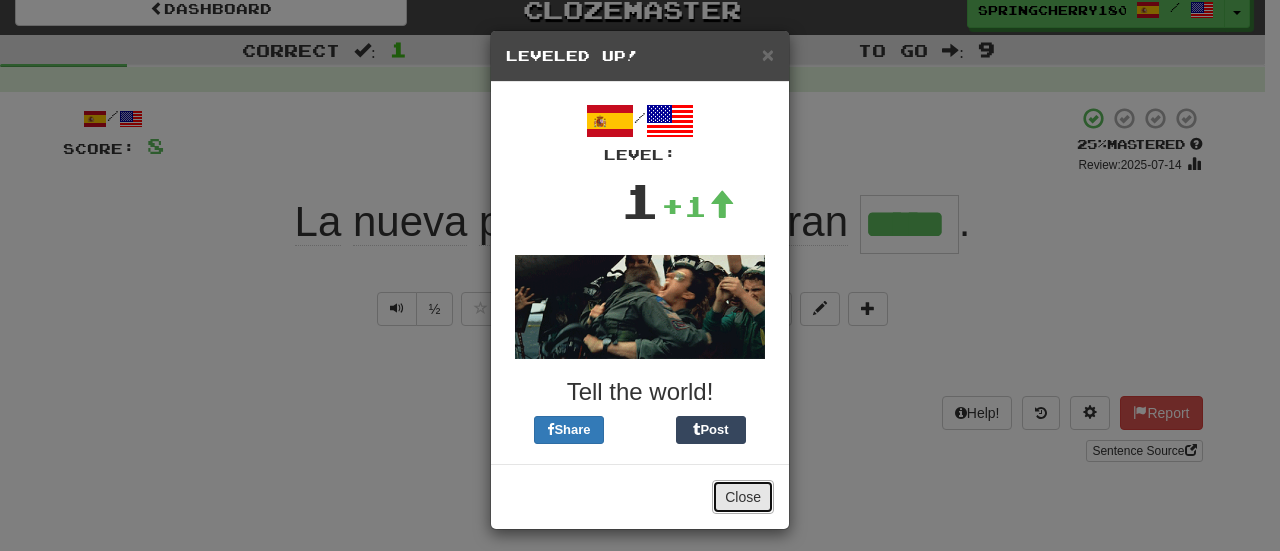 click on "Close" at bounding box center [743, 497] 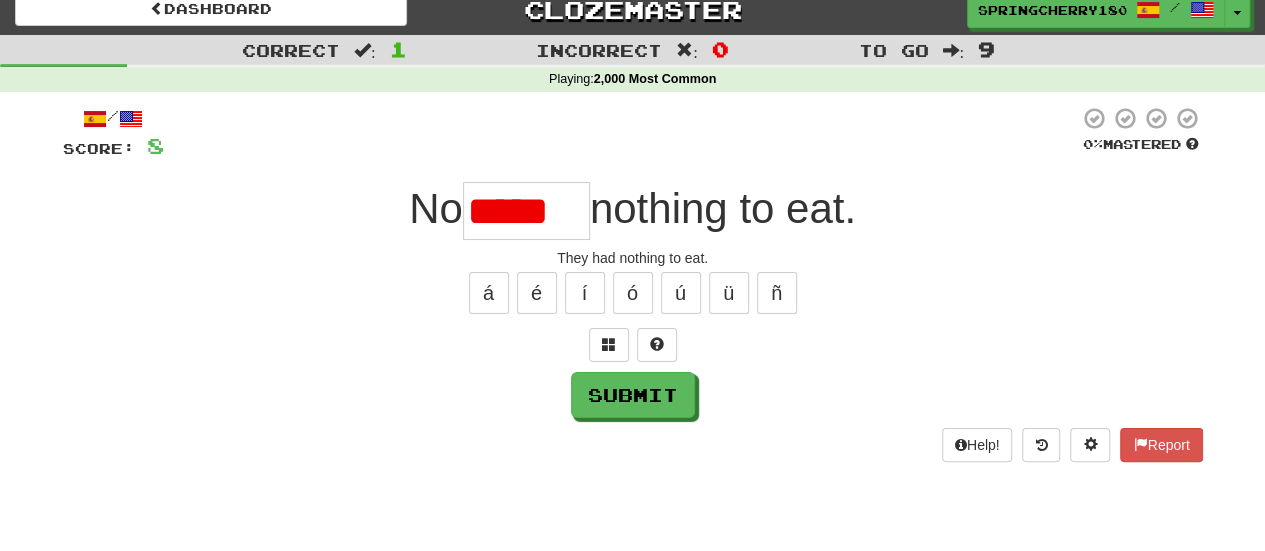 scroll, scrollTop: 0, scrollLeft: 0, axis: both 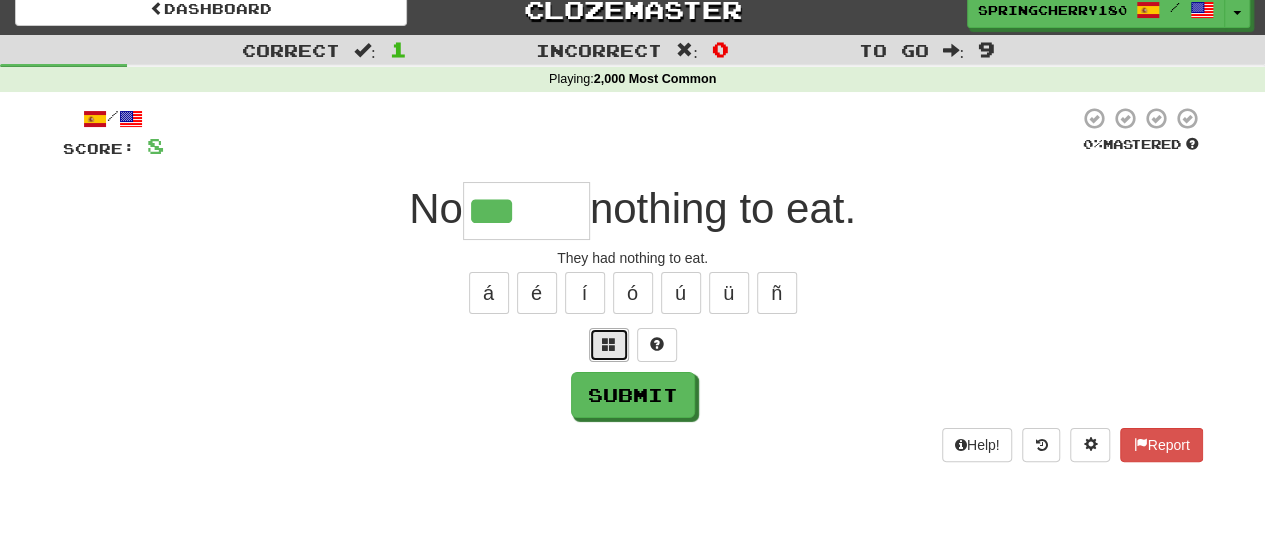 click at bounding box center [609, 345] 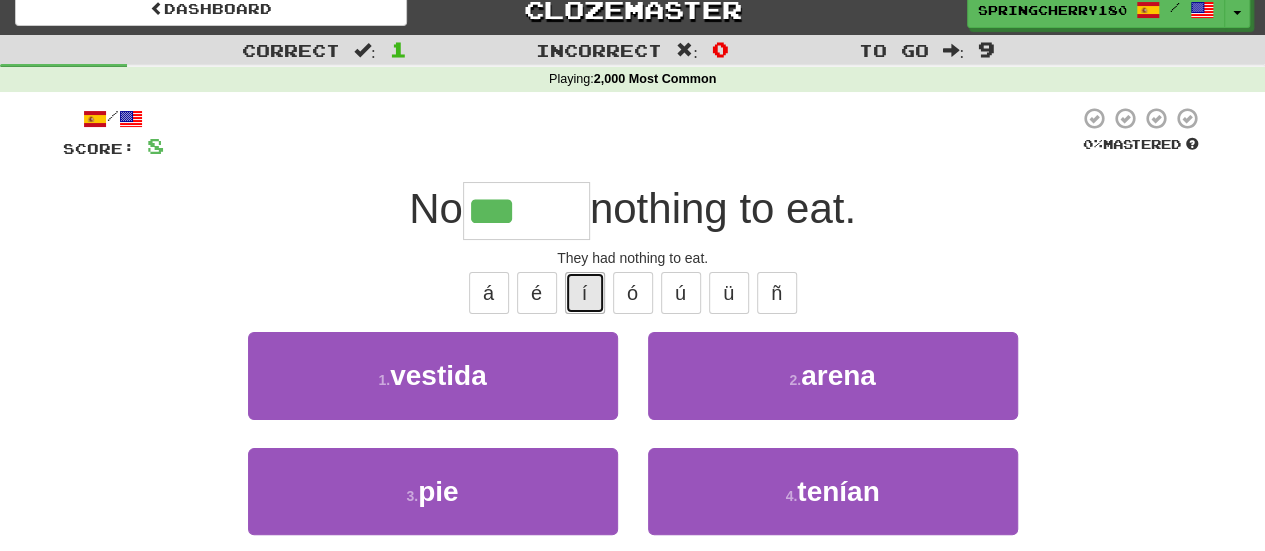 click on "í" at bounding box center [585, 293] 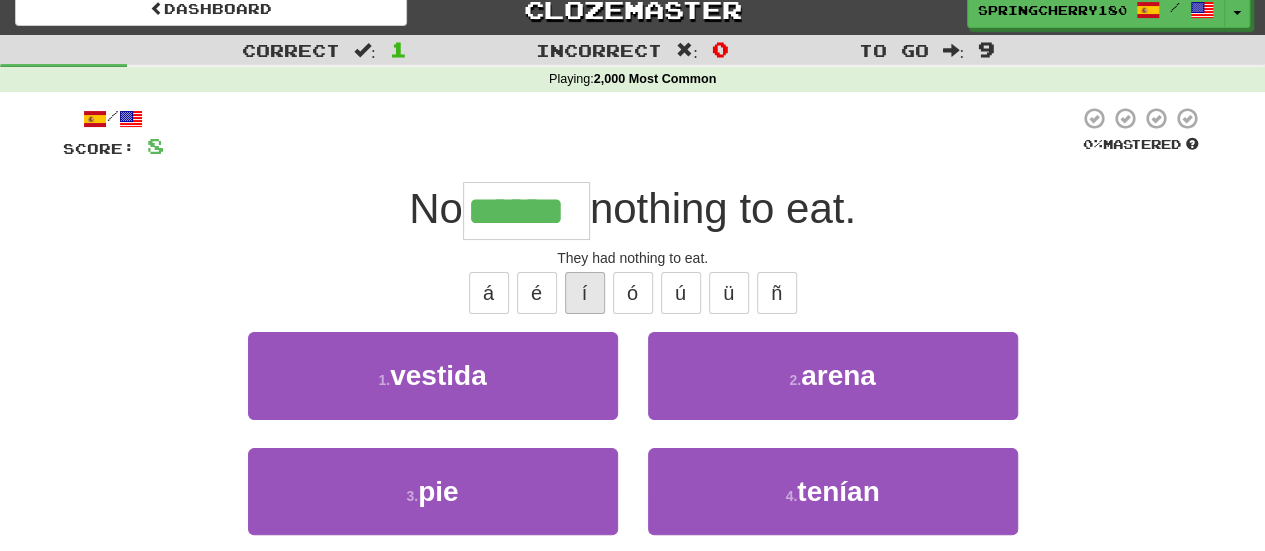 type on "******" 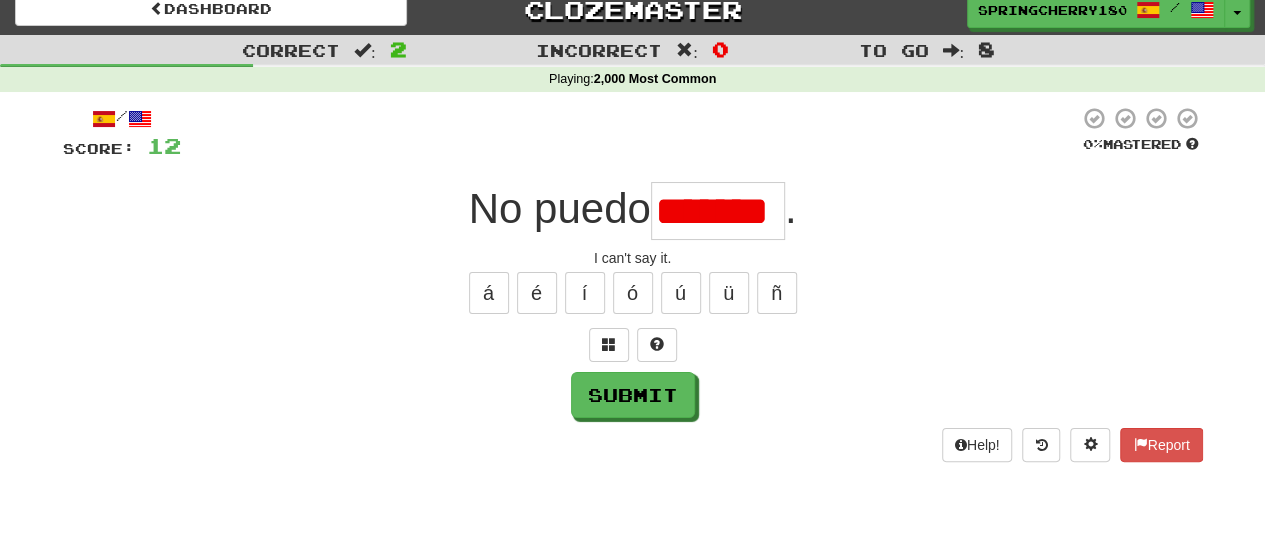 scroll, scrollTop: 0, scrollLeft: 0, axis: both 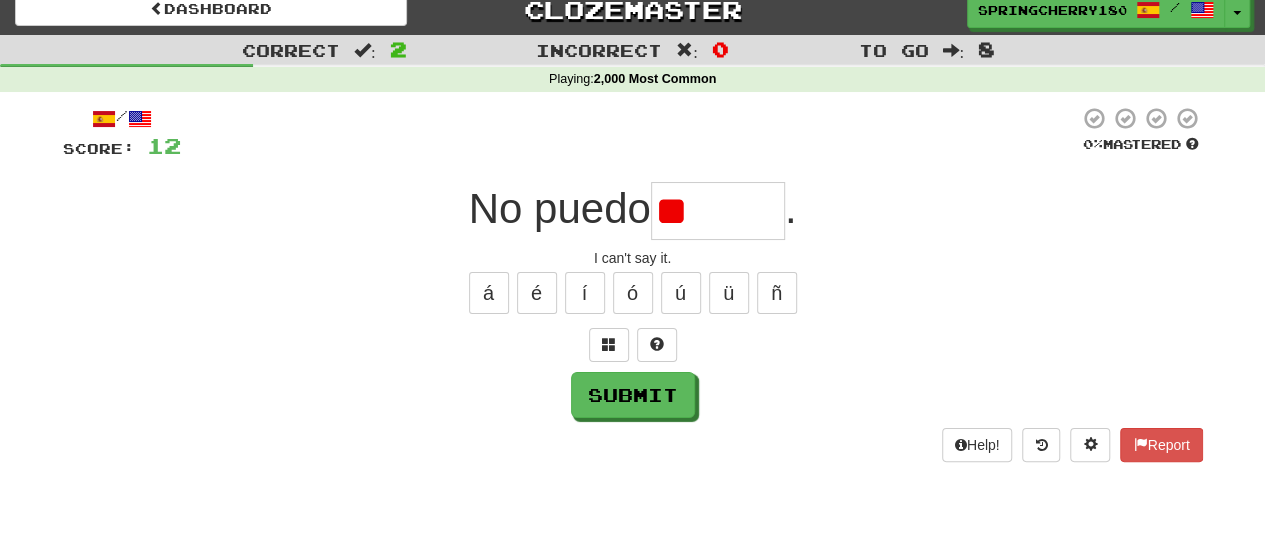 type on "*" 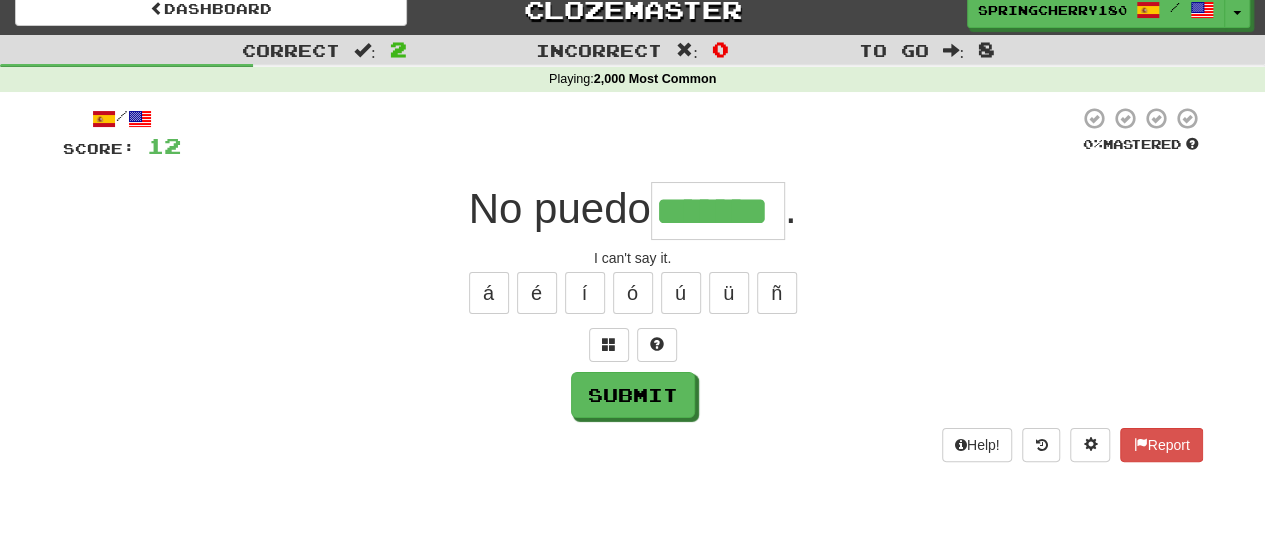 type on "*******" 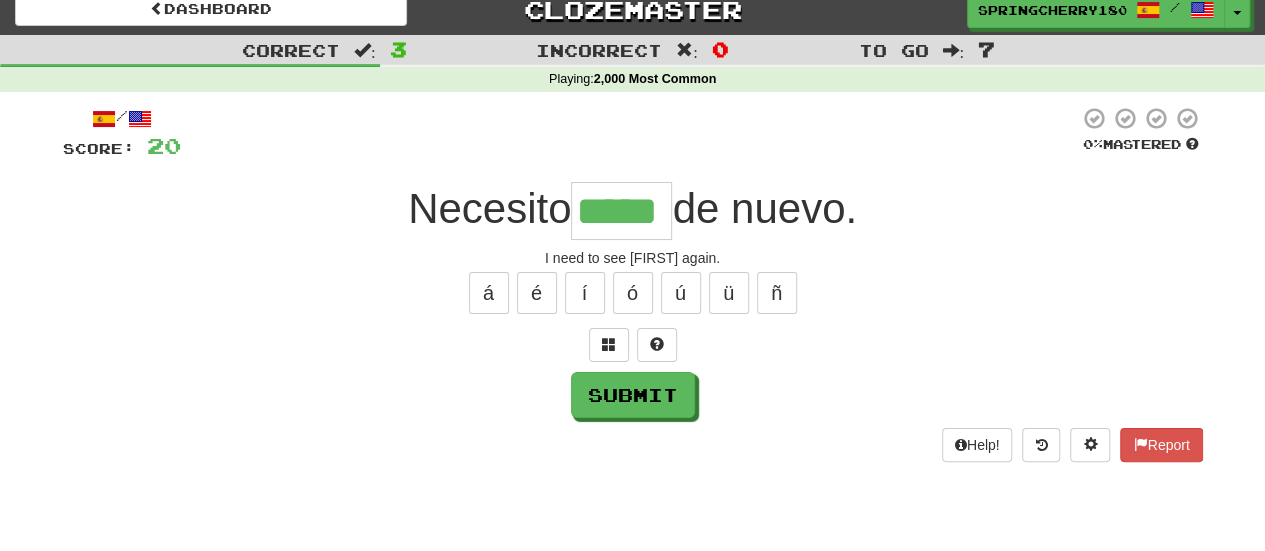 type on "*****" 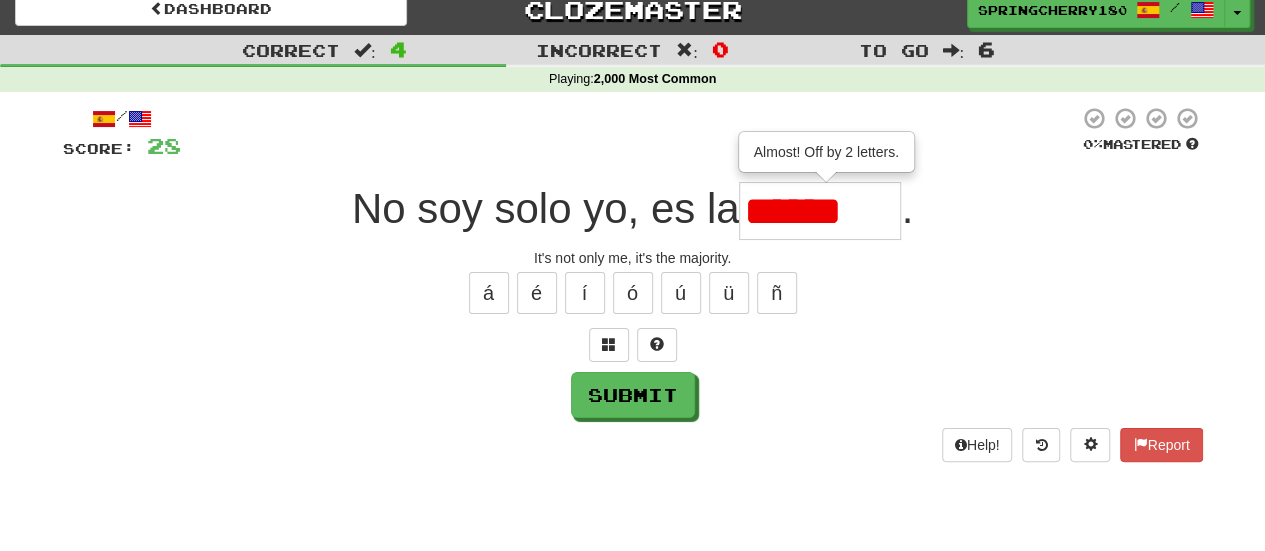 scroll, scrollTop: 0, scrollLeft: 0, axis: both 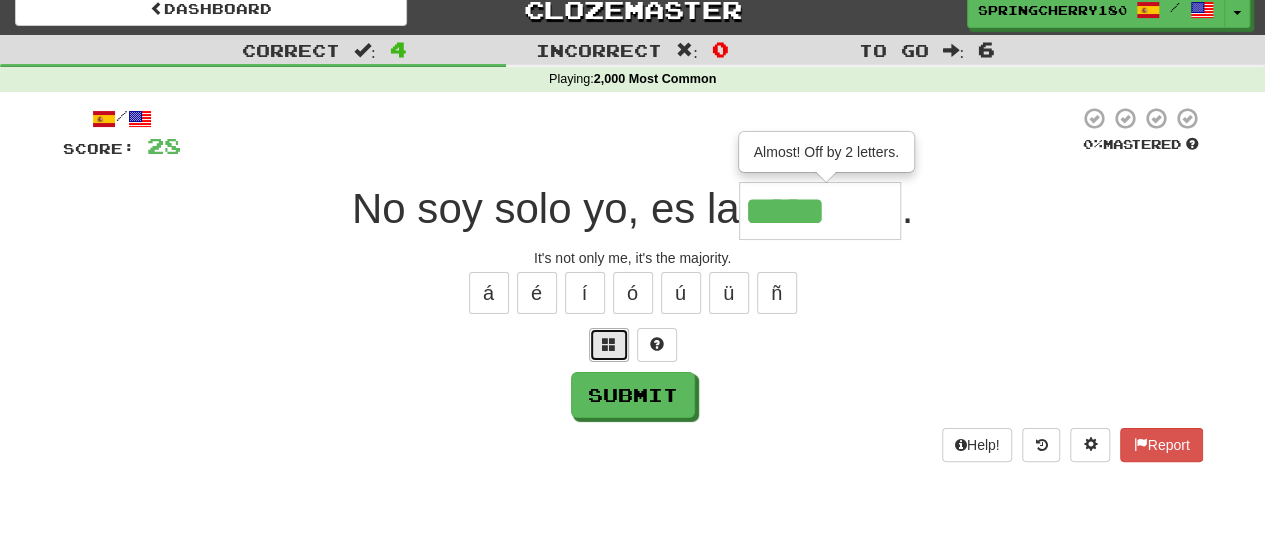click at bounding box center (609, 345) 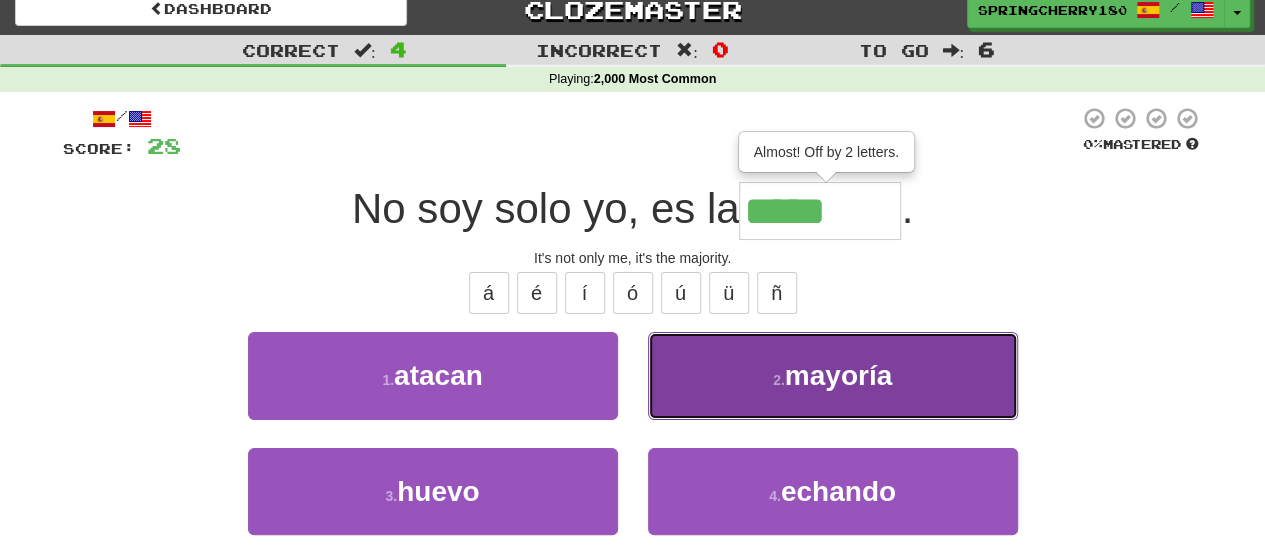 click on "mayoría" at bounding box center (838, 375) 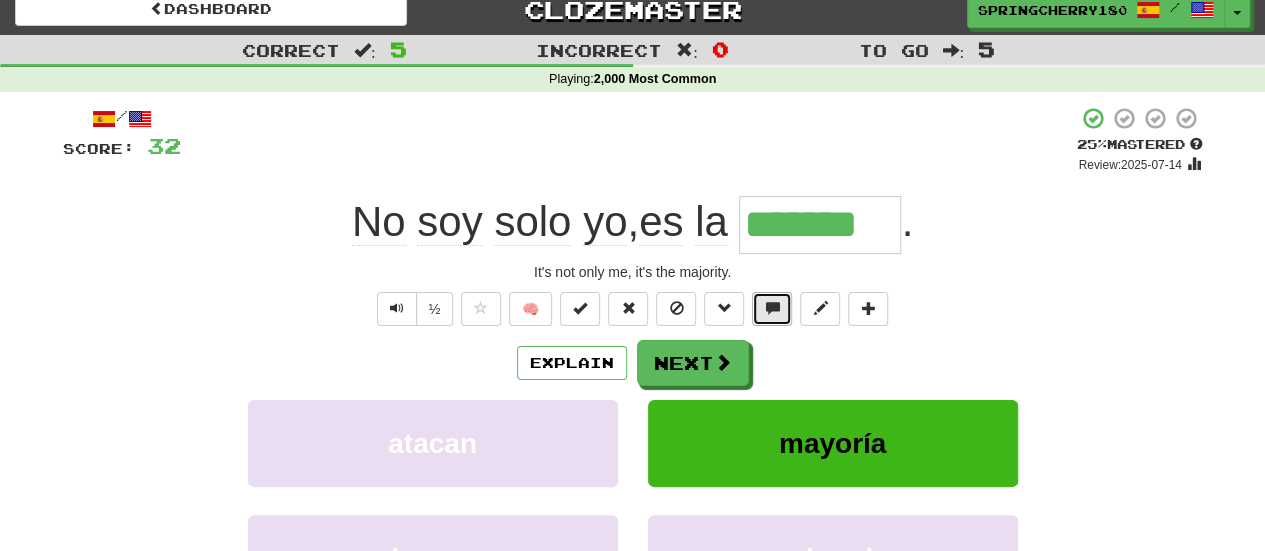 click at bounding box center (772, 309) 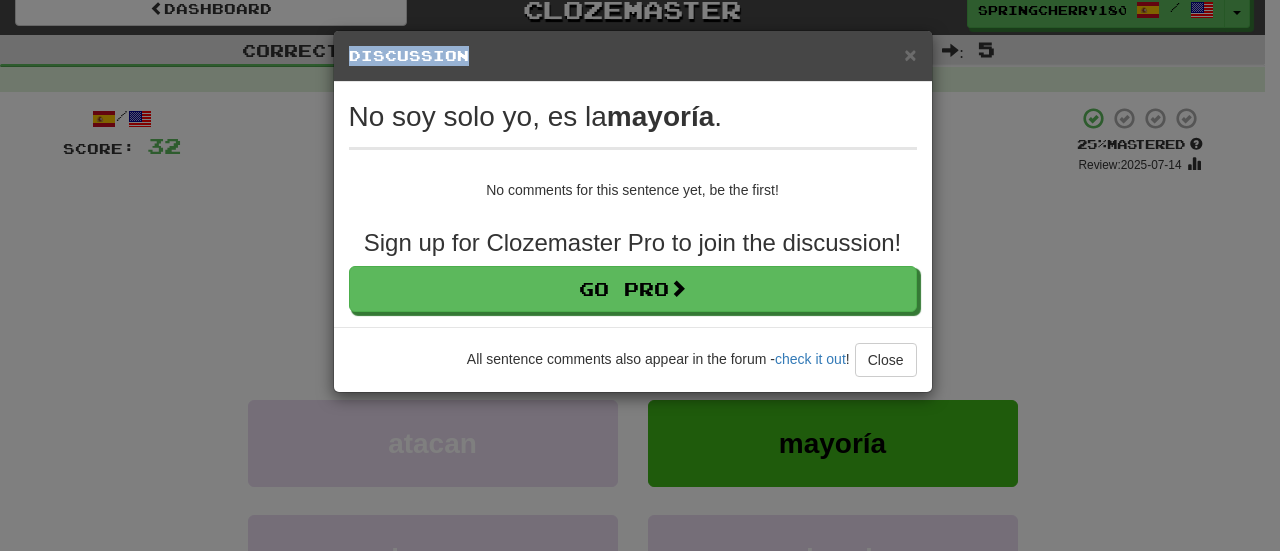 drag, startPoint x: 903, startPoint y: 52, endPoint x: 917, endPoint y: 51, distance: 14.035668 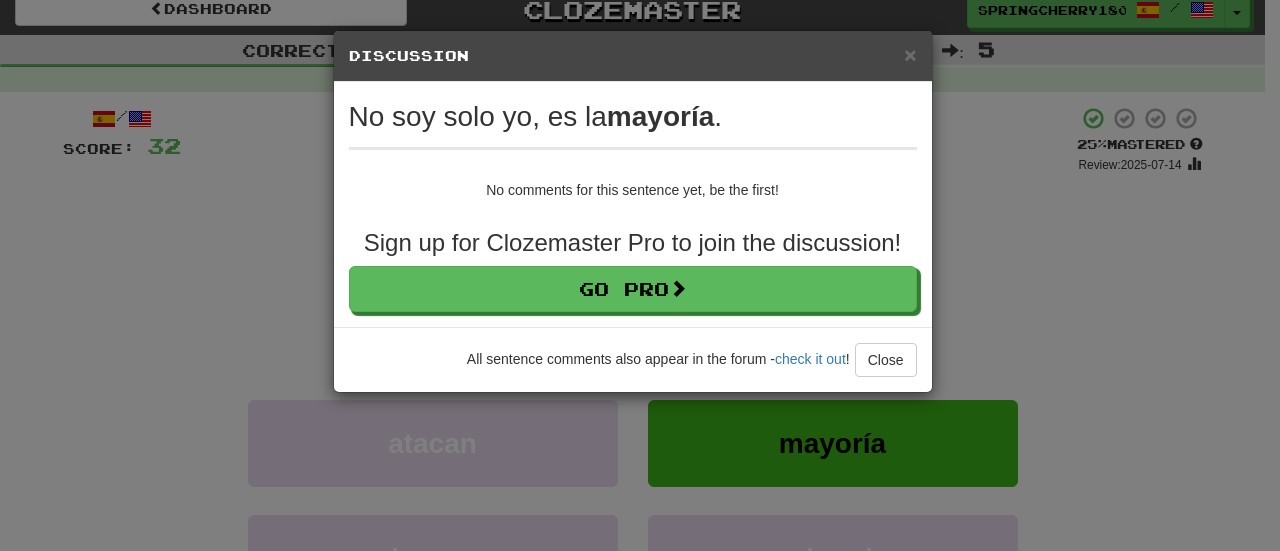 click on "× Discussion View in the forum" at bounding box center [633, 56] 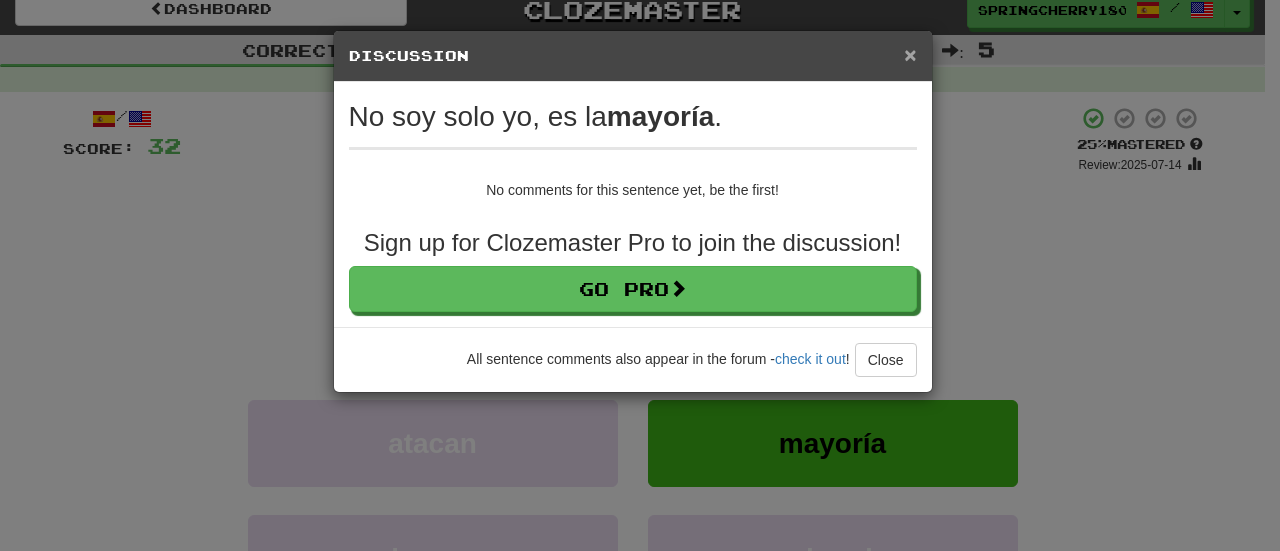 click on "×" at bounding box center (910, 54) 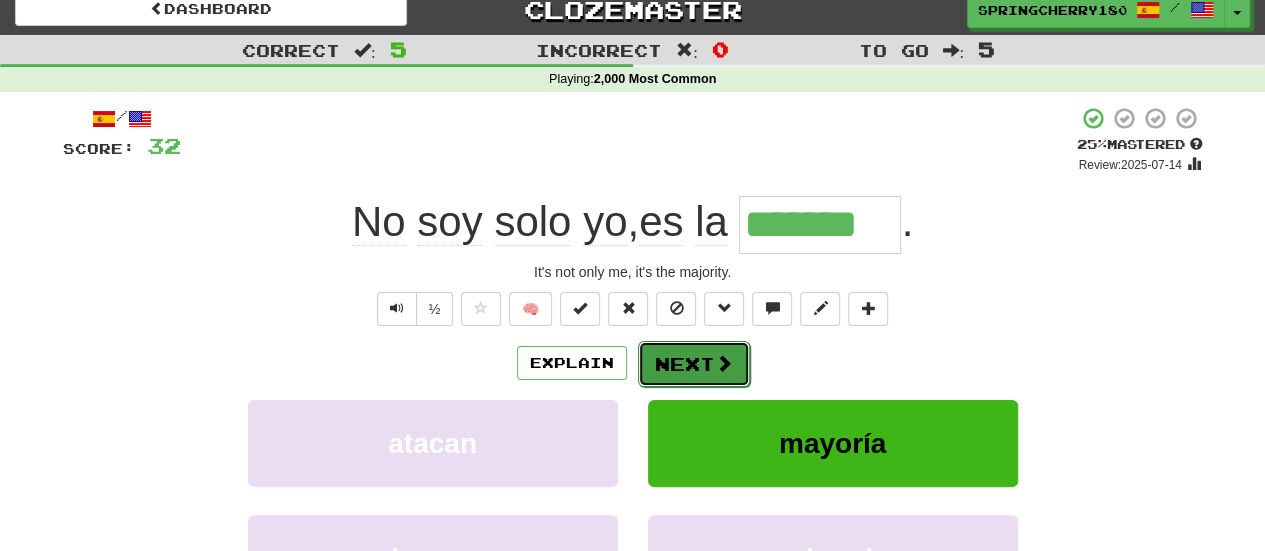 click at bounding box center (724, 363) 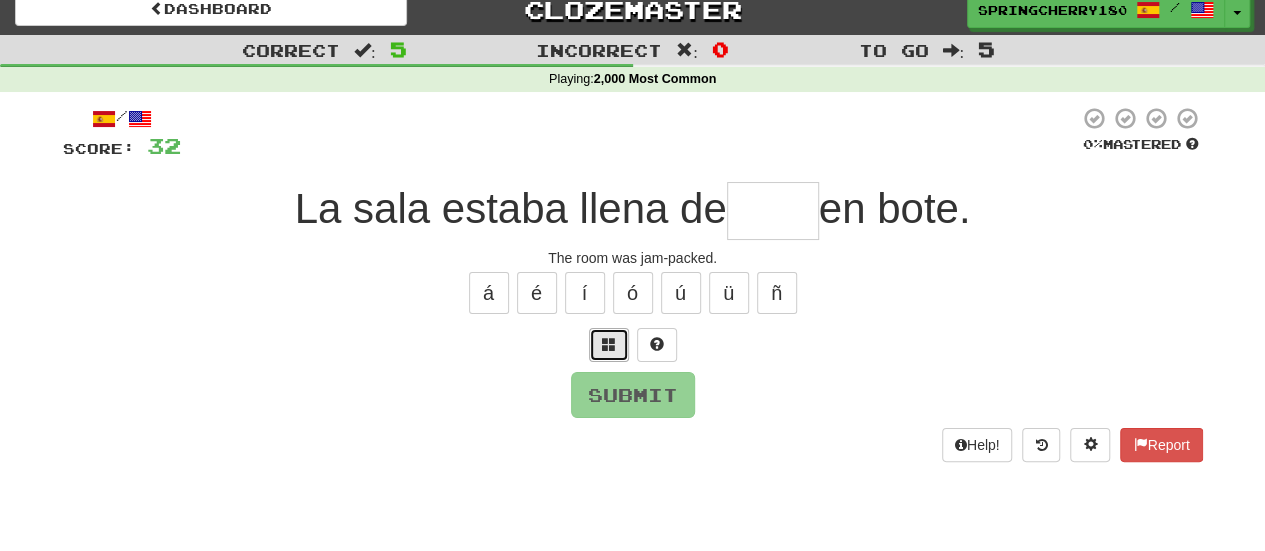 click at bounding box center (609, 344) 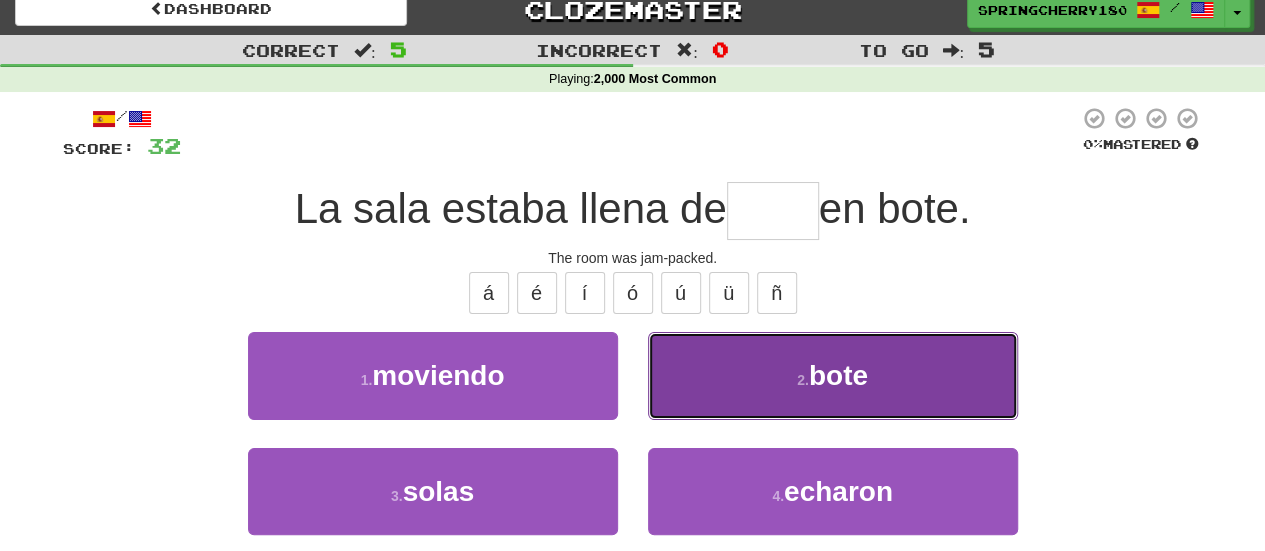 click on "2 .  bote" at bounding box center (833, 375) 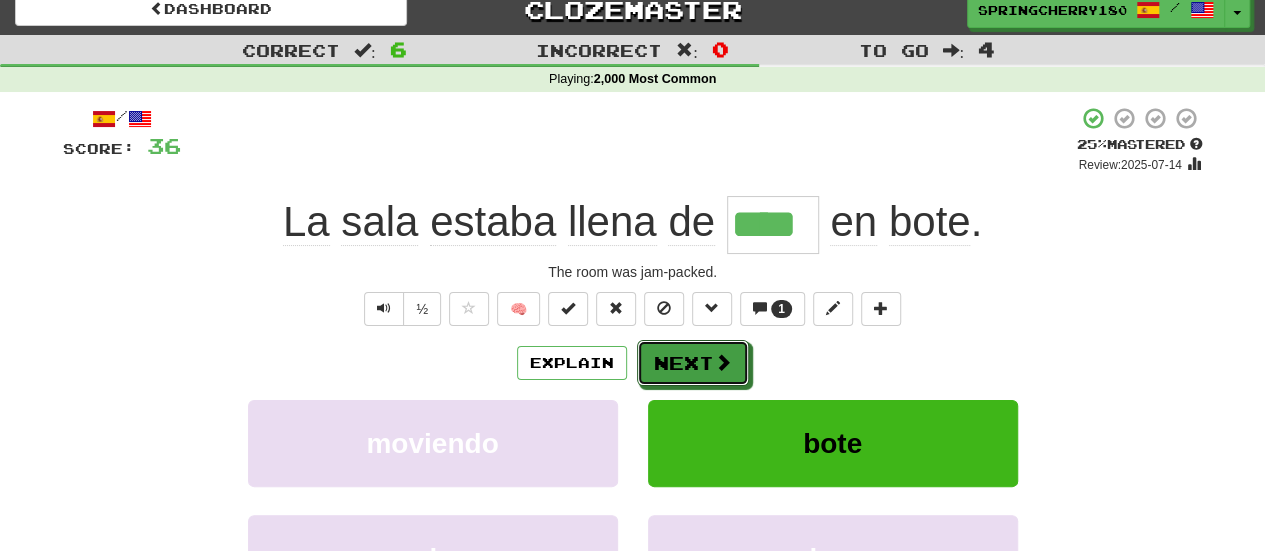 click on "Next" at bounding box center [693, 363] 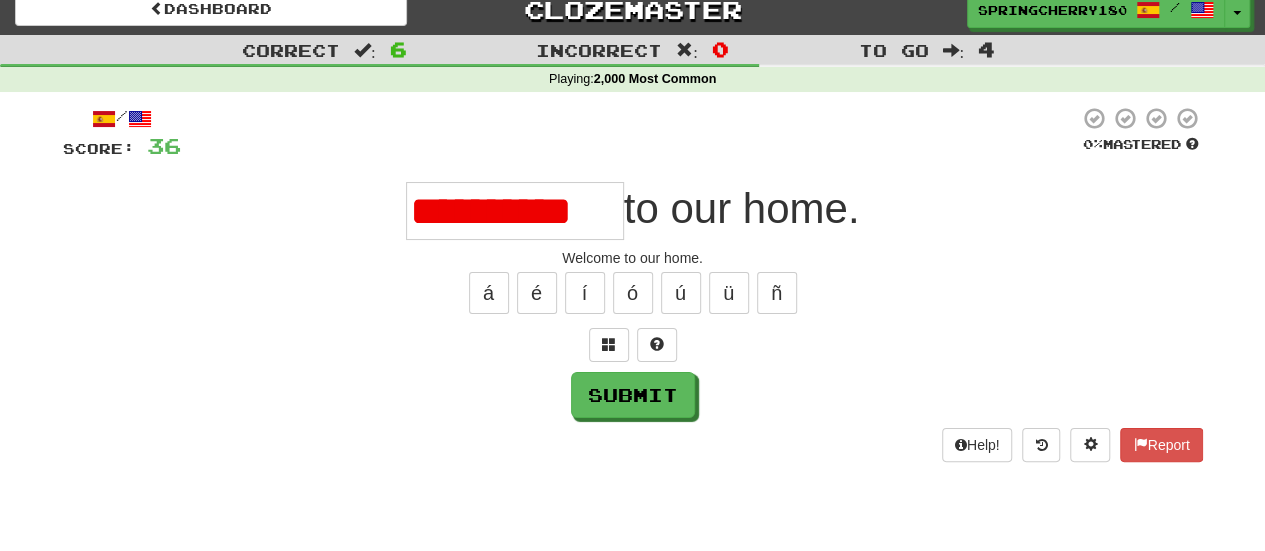 scroll, scrollTop: 0, scrollLeft: 0, axis: both 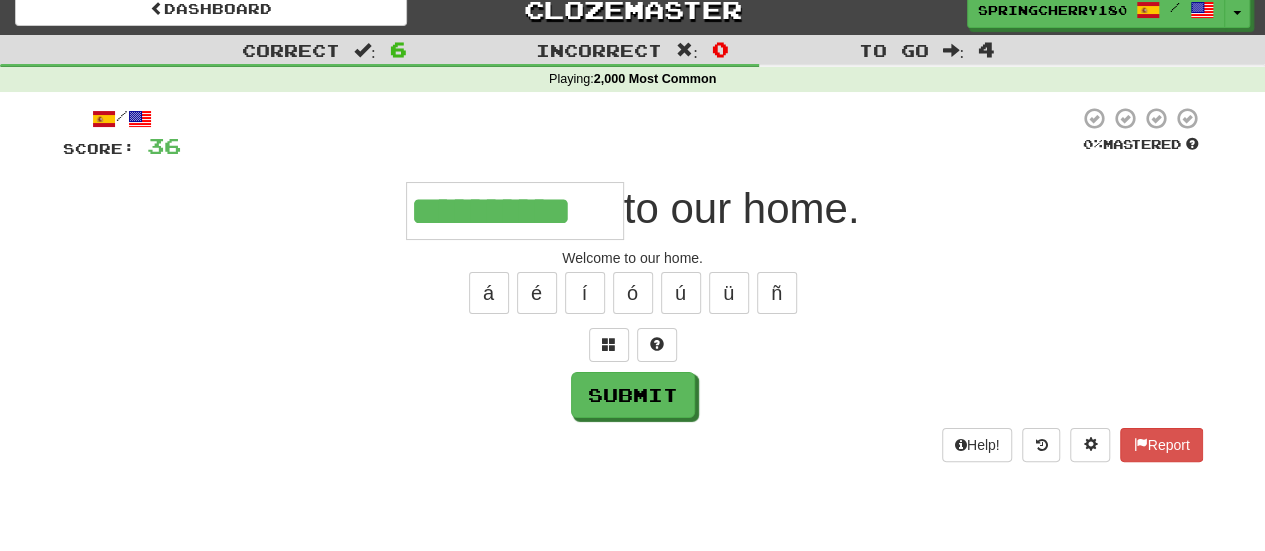 type on "**********" 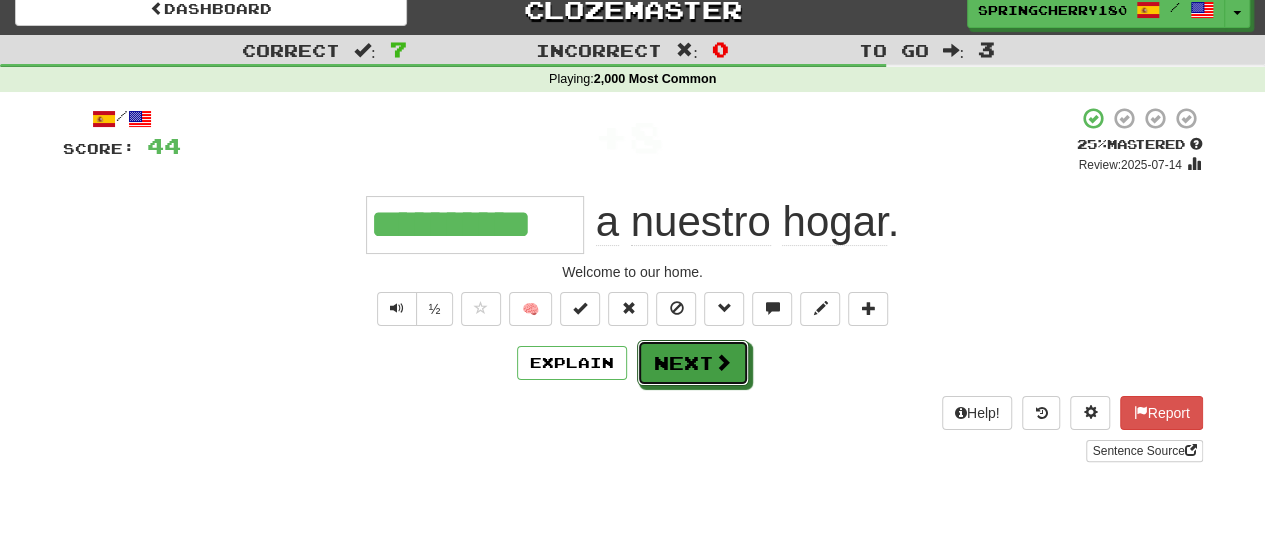 click on "Next" at bounding box center [693, 363] 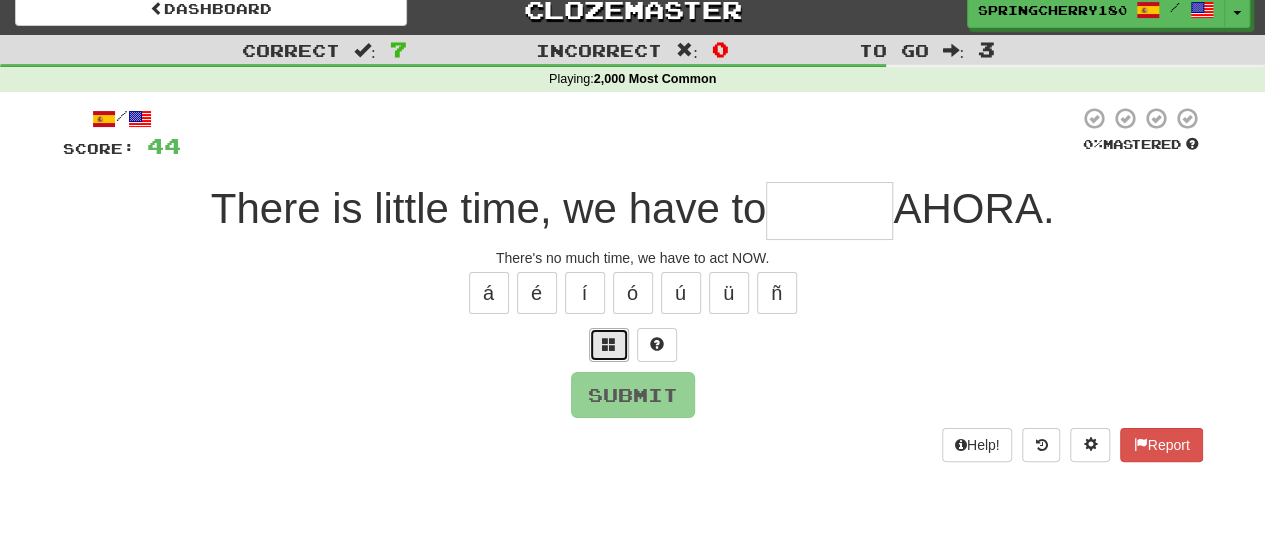 click at bounding box center (609, 345) 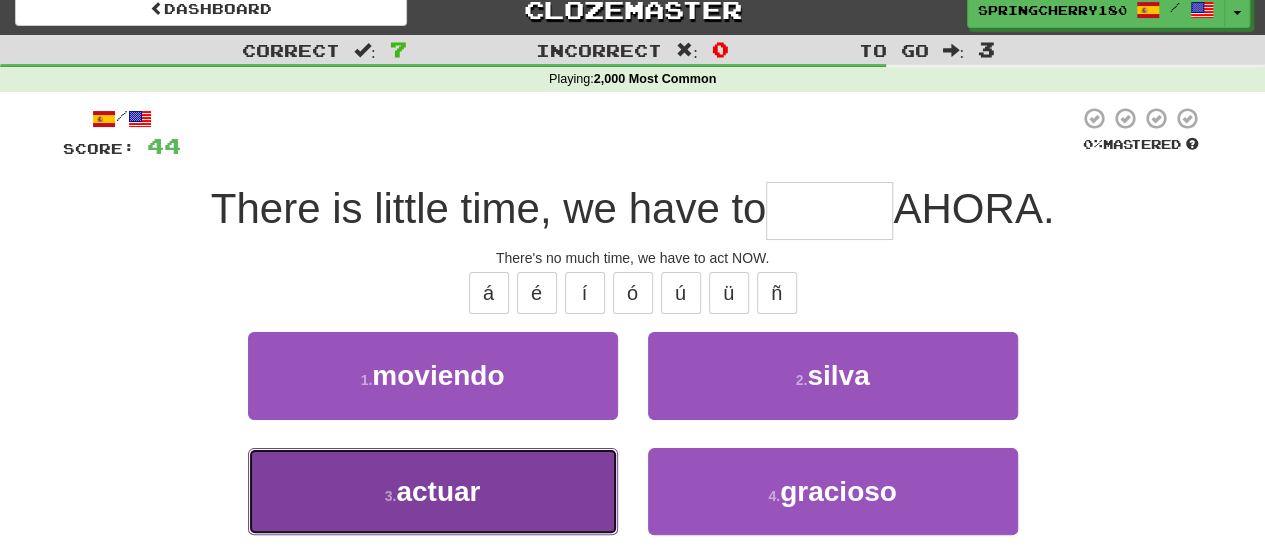 click on "3 .  actuar" at bounding box center (433, 491) 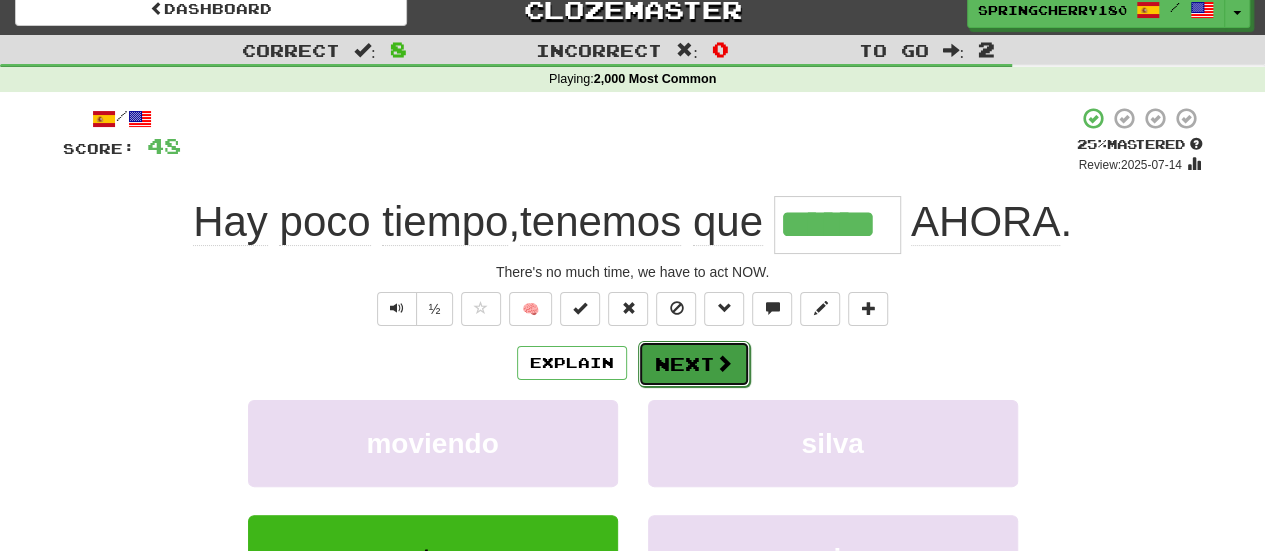 click on "Next" at bounding box center (694, 364) 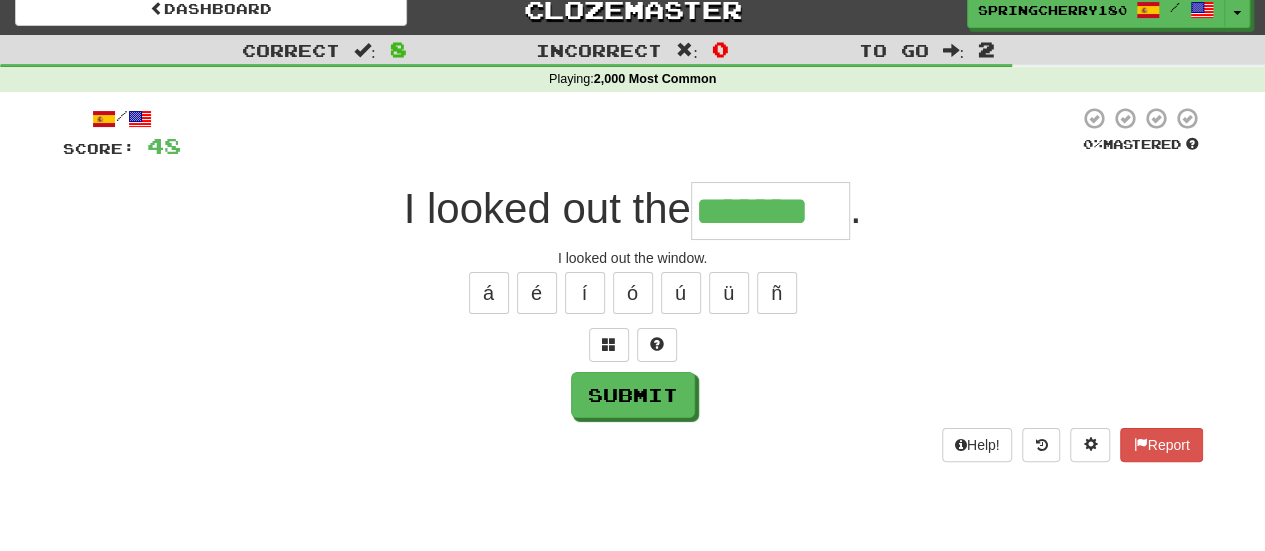 type on "*******" 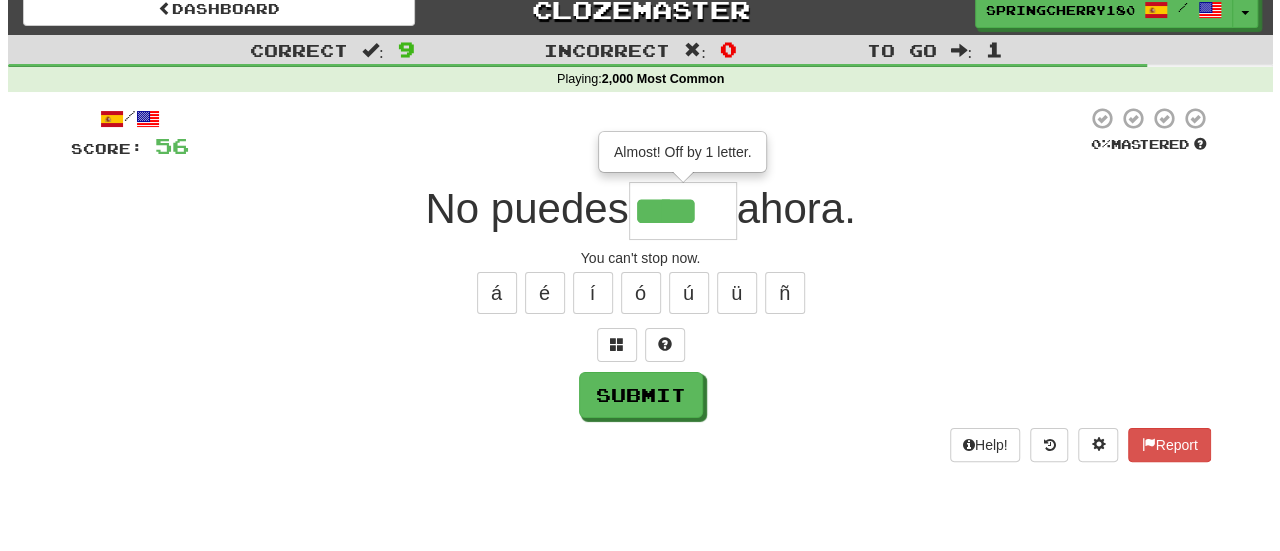scroll, scrollTop: 0, scrollLeft: 0, axis: both 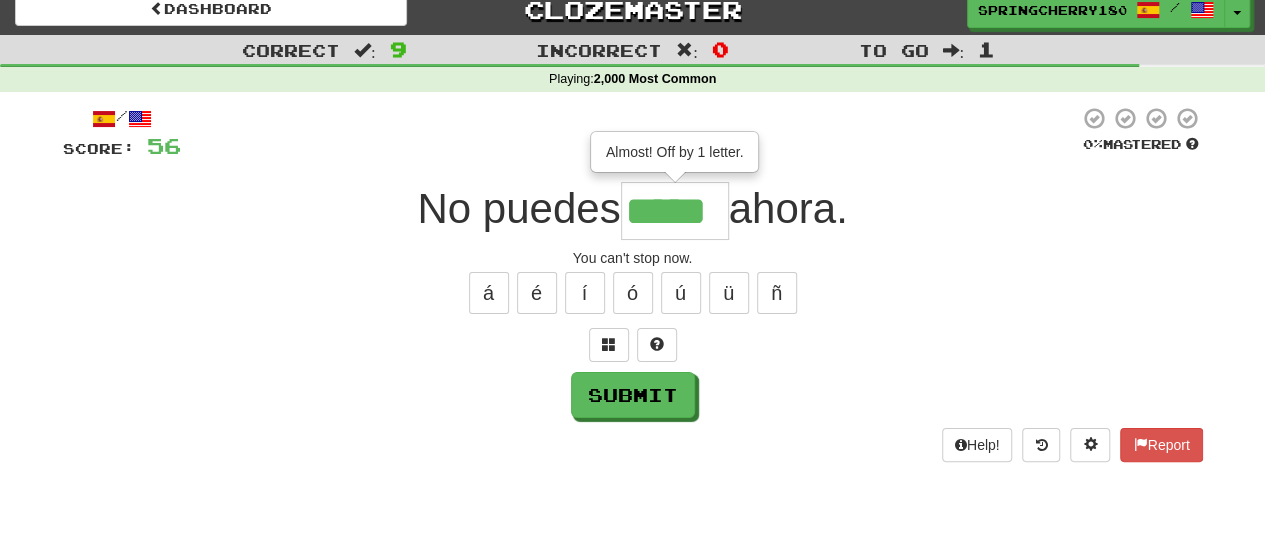 type on "*****" 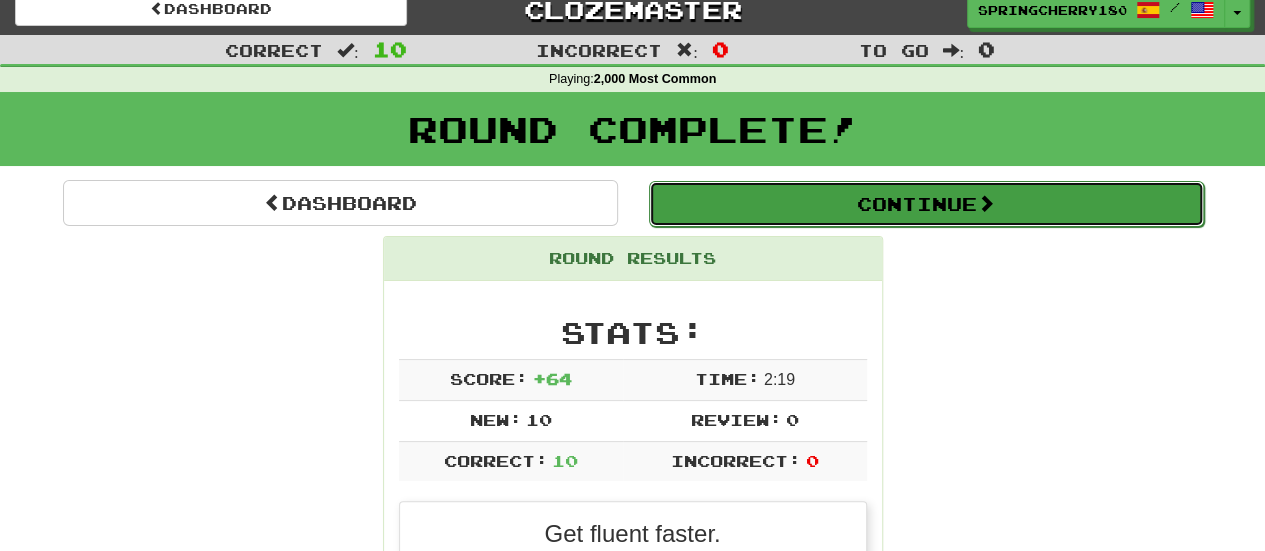 click on "Continue" at bounding box center [926, 204] 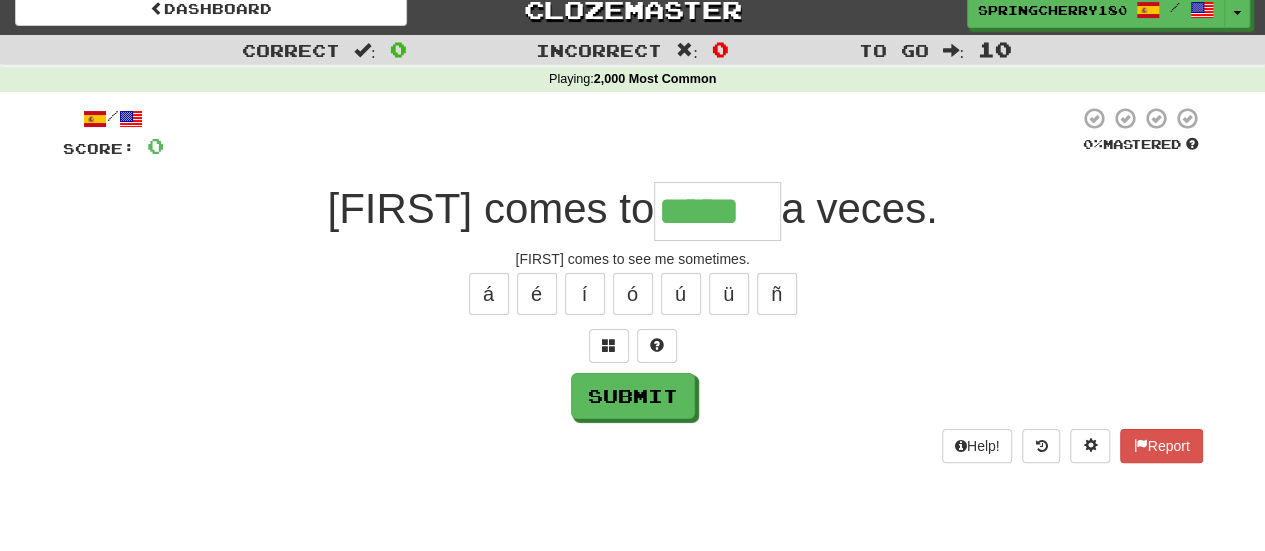 type on "*****" 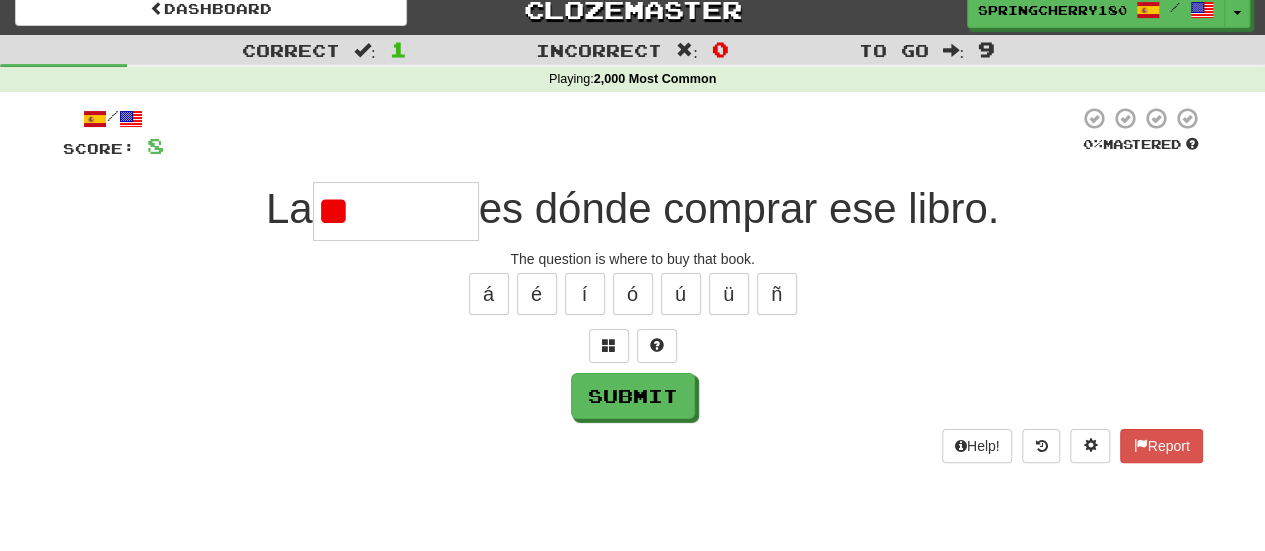 type on "*" 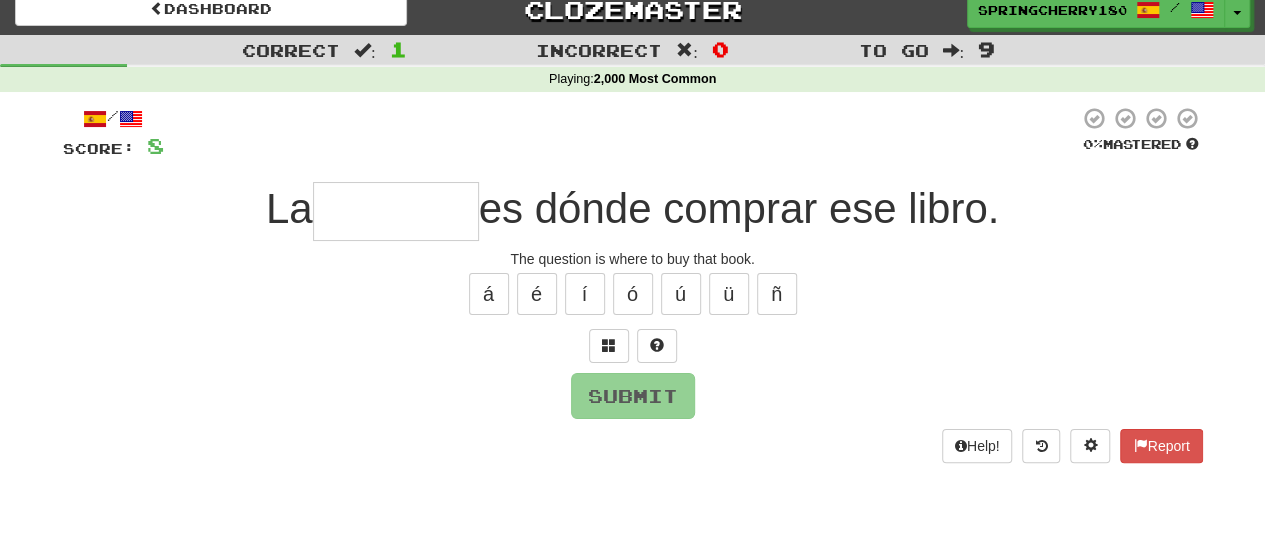 click on "/  Score:   8 0 %  Mastered La   es dónde comprar ese libro. The question is where to buy that book. á é í ó ú ü ñ Submit  Help!  Report" at bounding box center (633, 284) 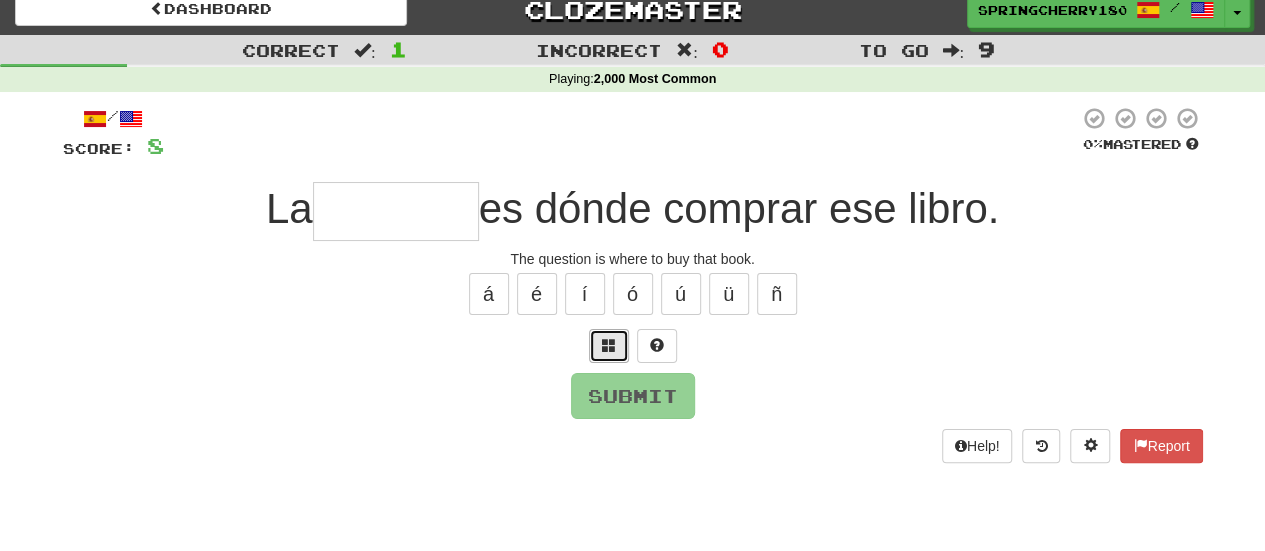 click at bounding box center [609, 346] 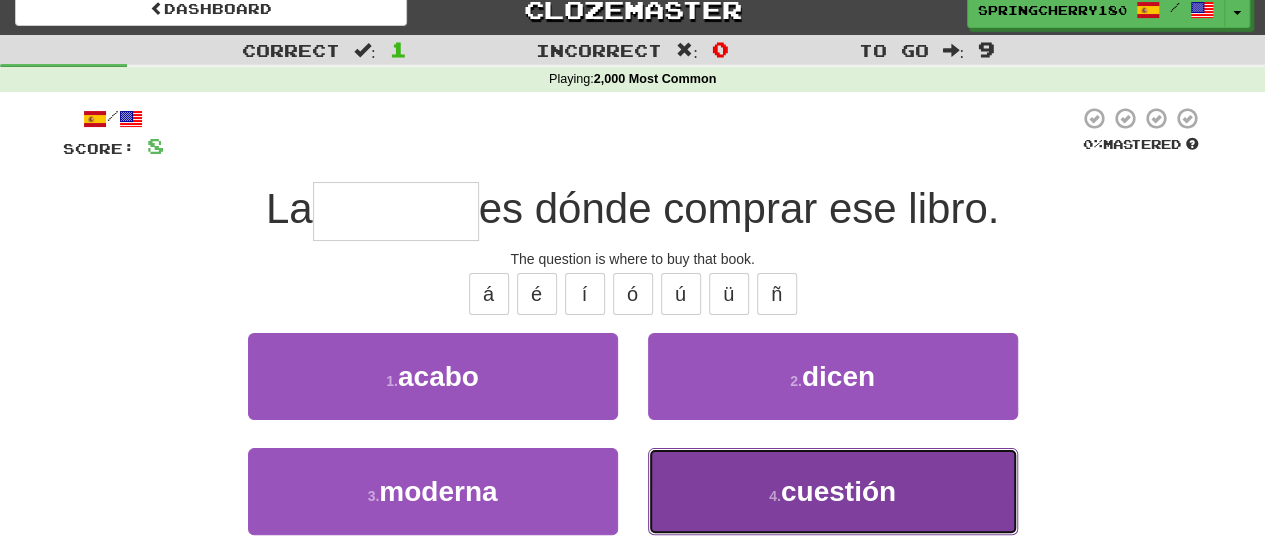 click on "cuestión" at bounding box center [838, 491] 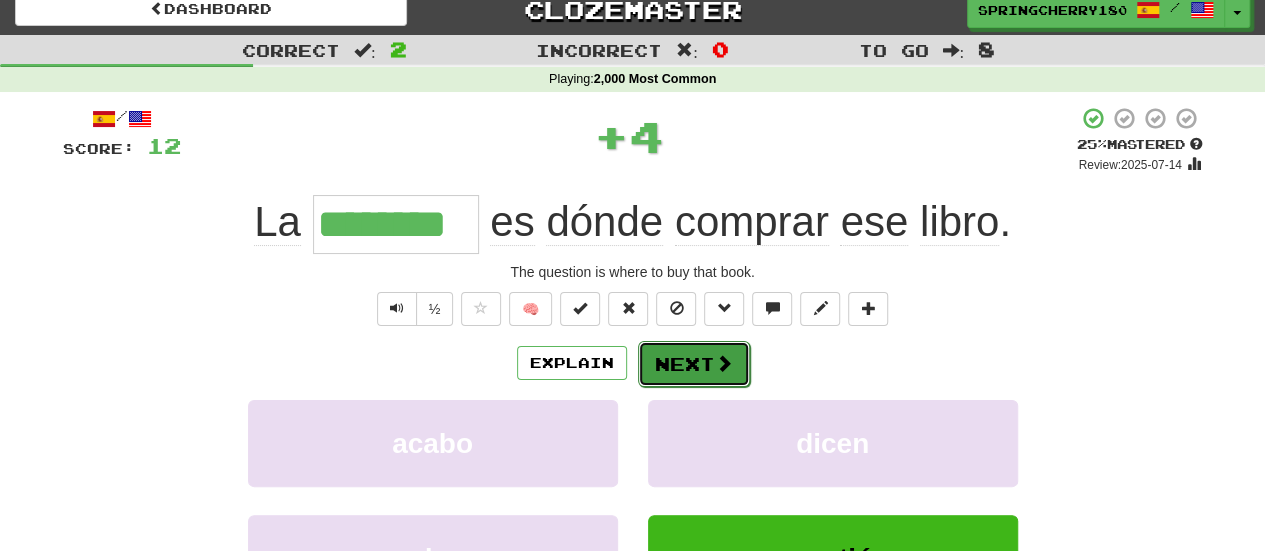 click on "Next" at bounding box center [694, 364] 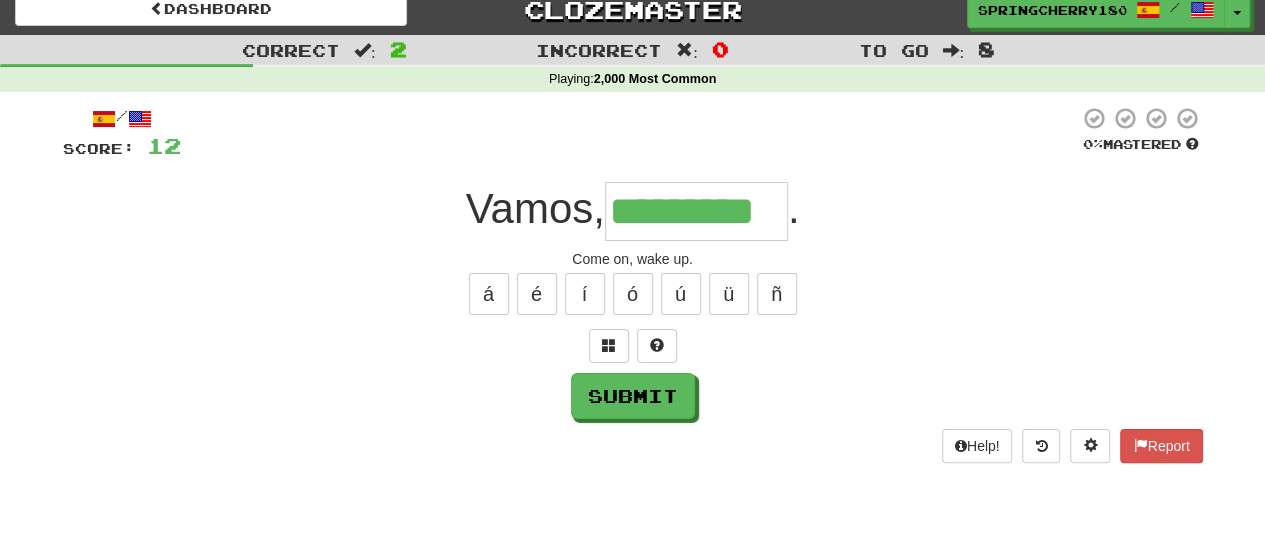 type on "*********" 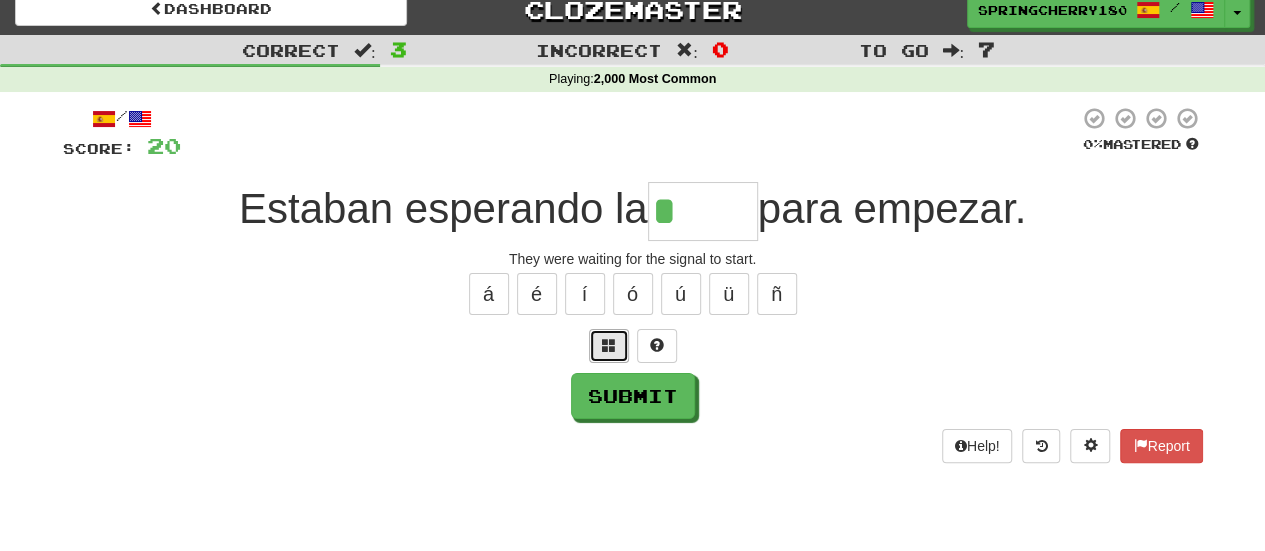 click at bounding box center (609, 345) 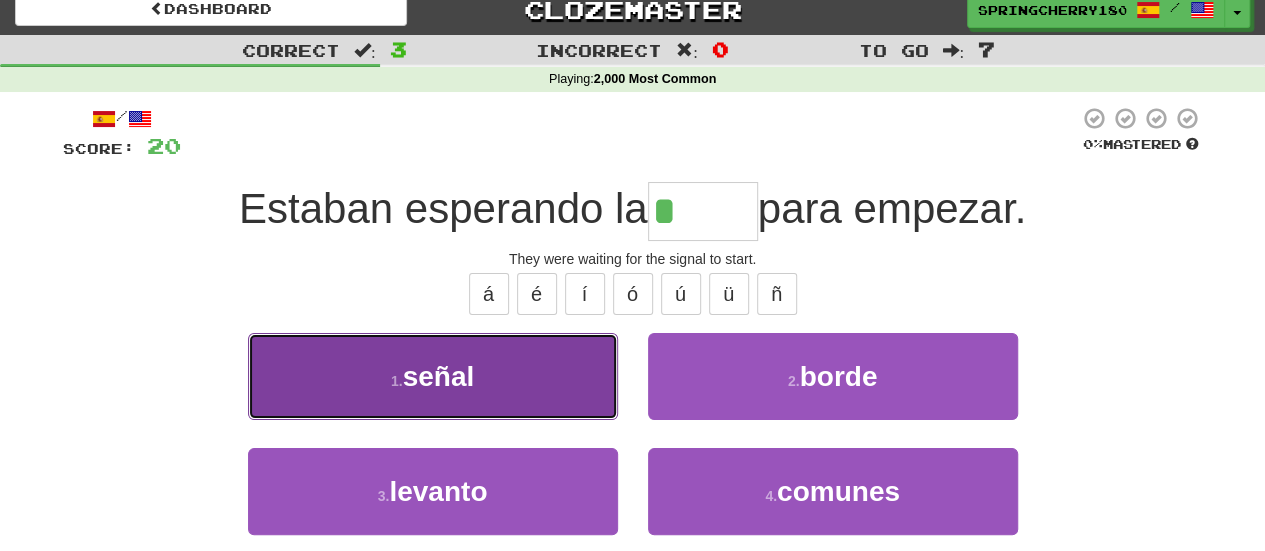 click on "1 .  señal" at bounding box center (433, 376) 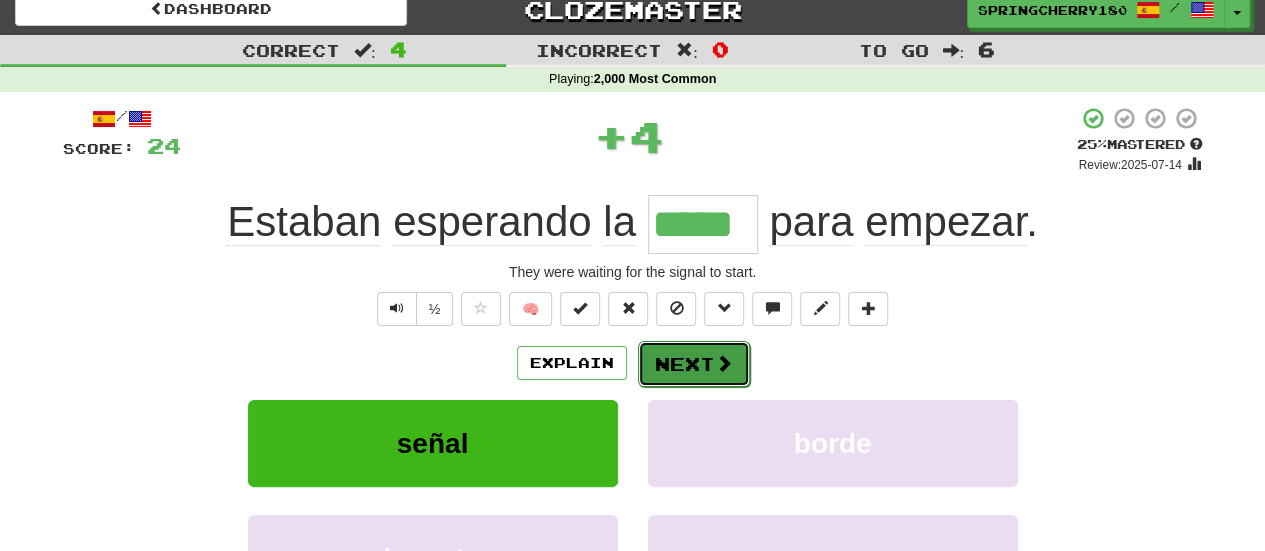 click on "Next" at bounding box center [694, 364] 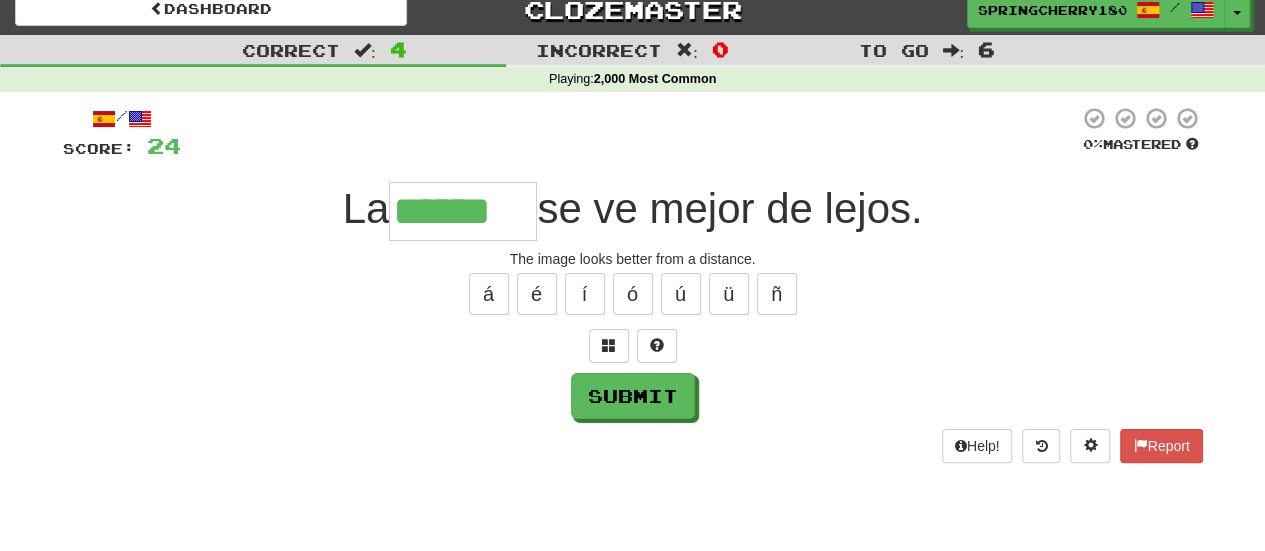 type on "******" 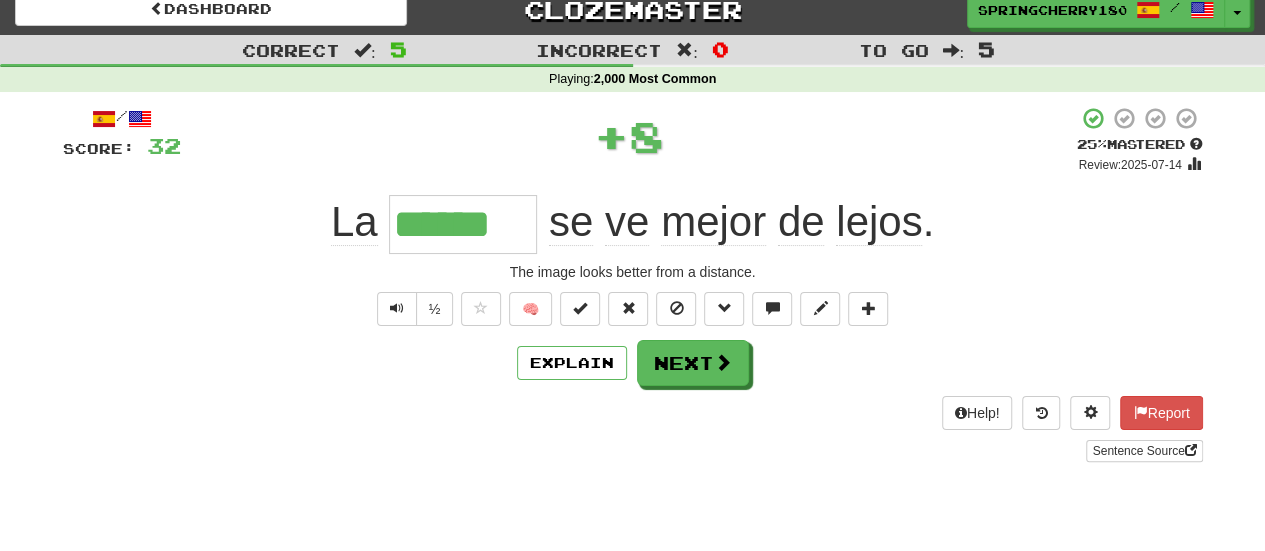 type 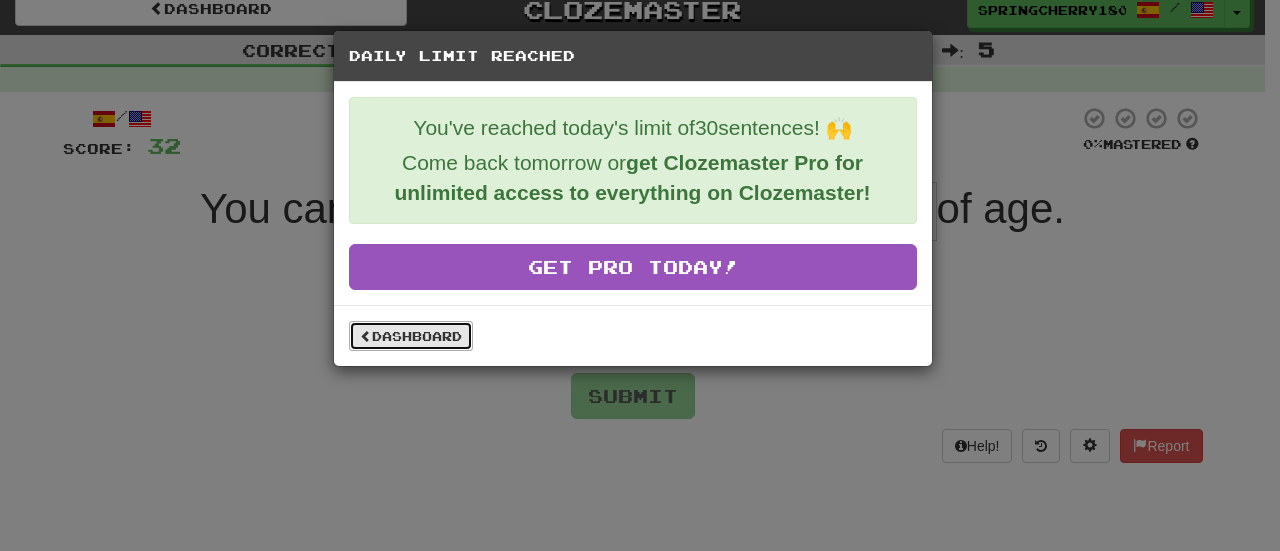 click on "Dashboard" at bounding box center [411, 336] 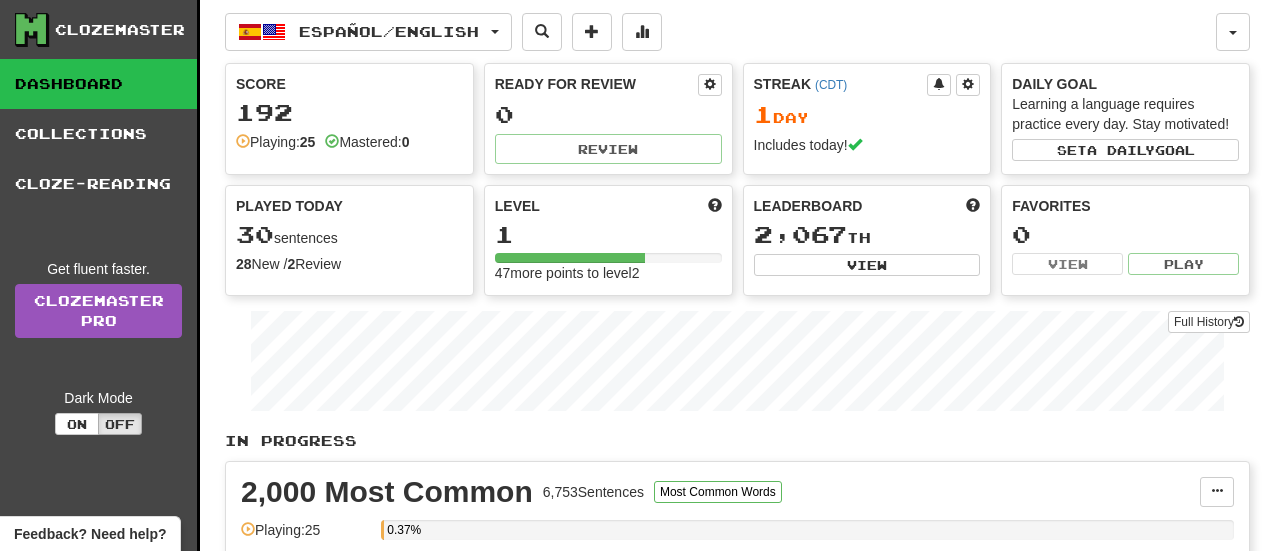 scroll, scrollTop: 0, scrollLeft: 0, axis: both 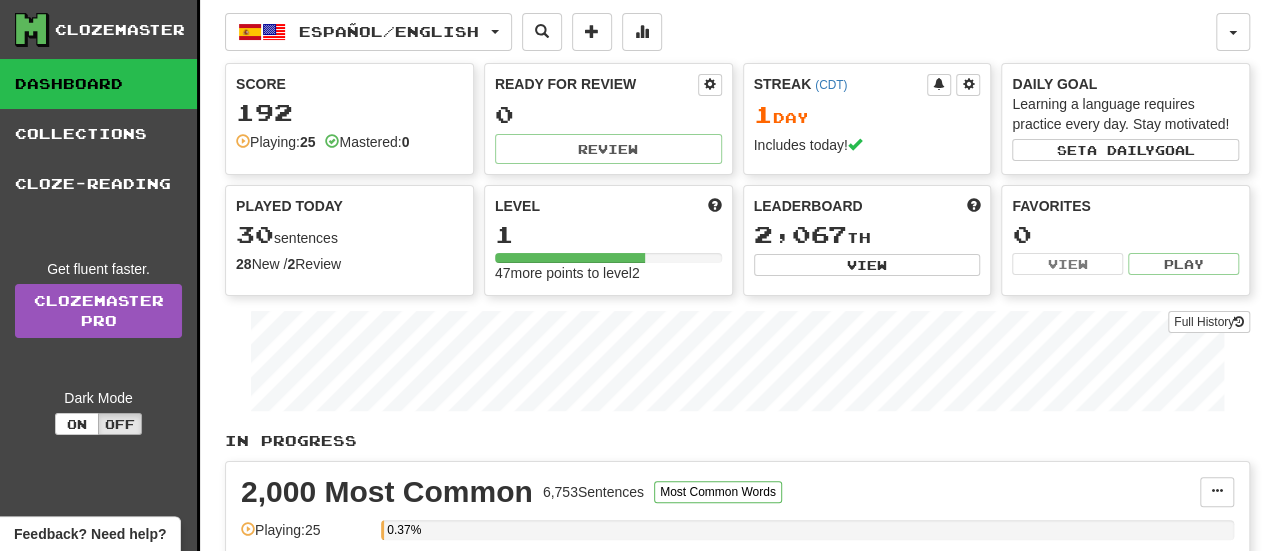 drag, startPoint x: 1159, startPoint y: 0, endPoint x: 940, endPoint y: 428, distance: 480.77542 